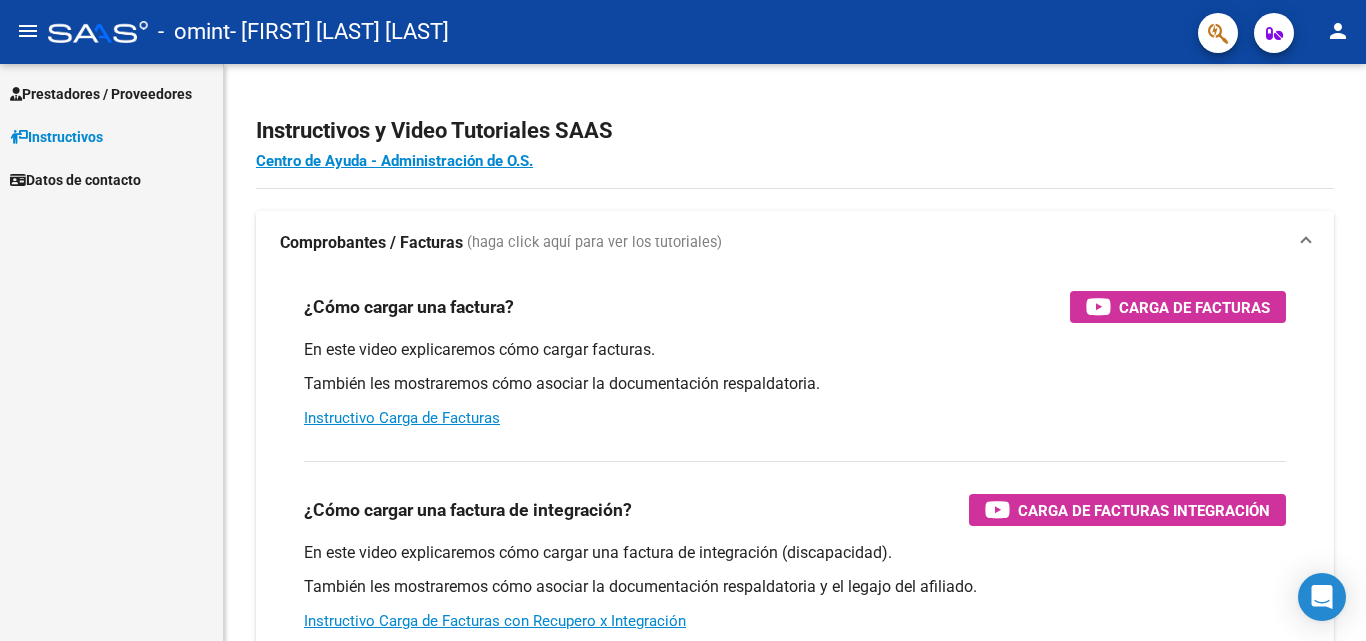 scroll, scrollTop: 0, scrollLeft: 0, axis: both 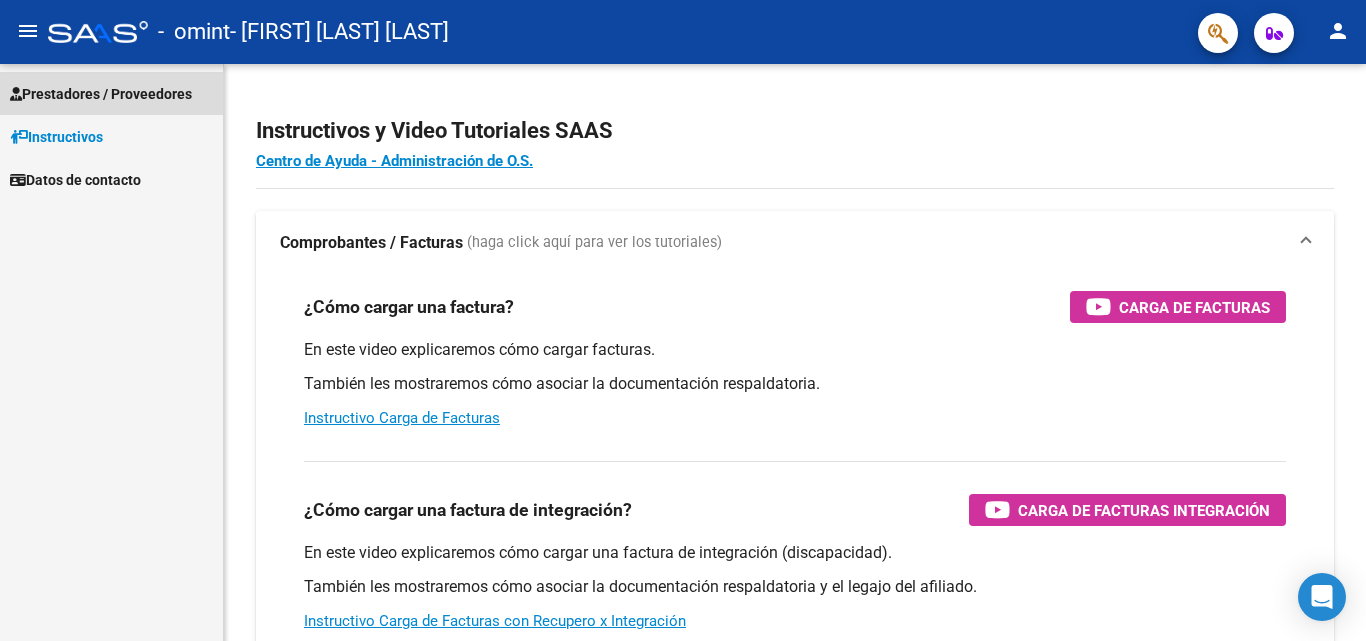 click on "Prestadores / Proveedores" at bounding box center [101, 94] 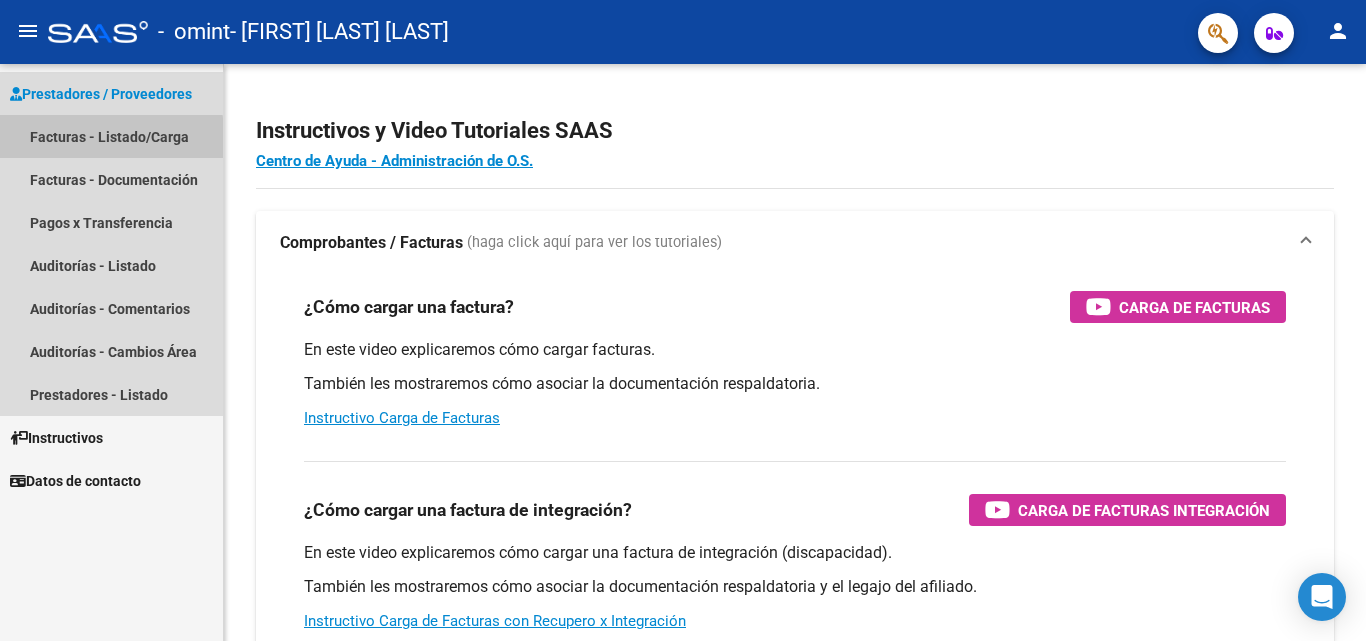 click on "Facturas - Listado/Carga" at bounding box center [111, 136] 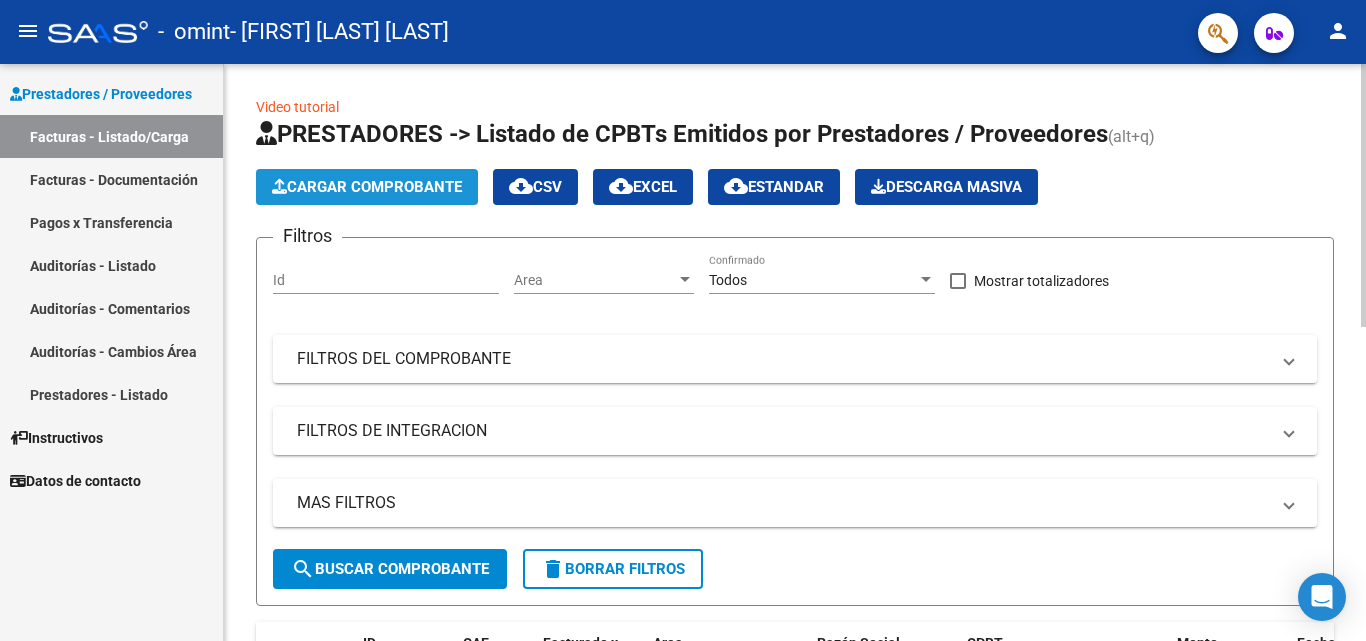 click on "Cargar Comprobante" 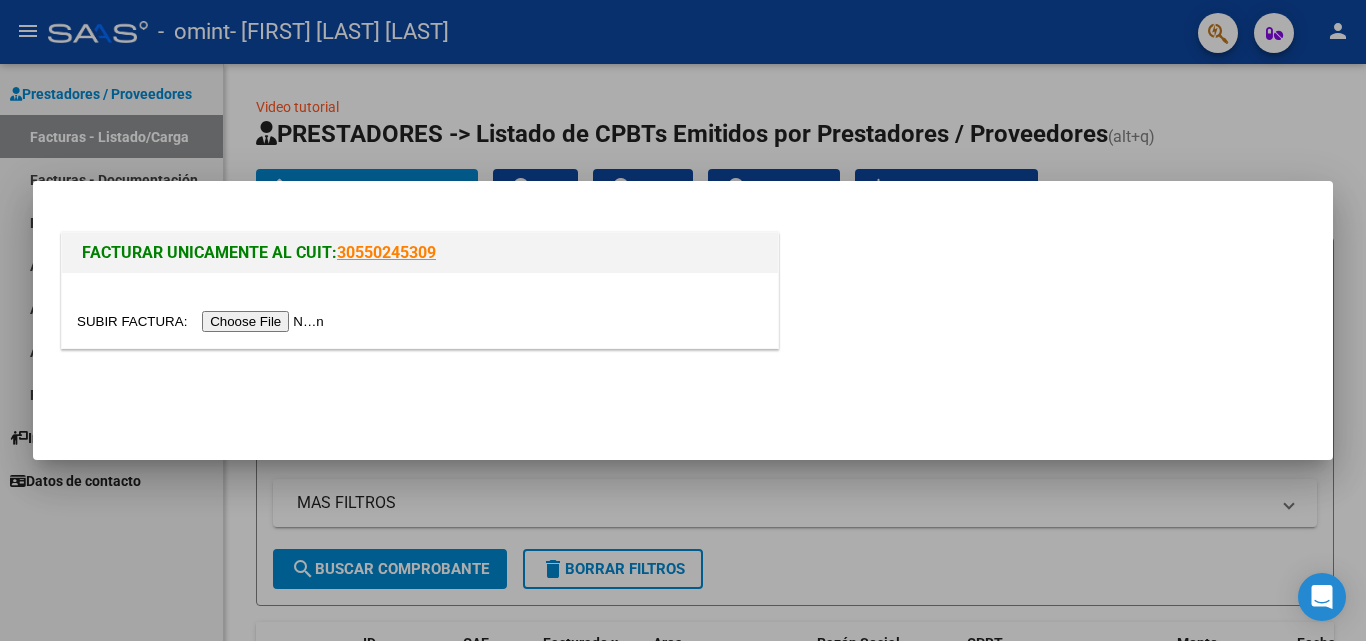 click at bounding box center [203, 321] 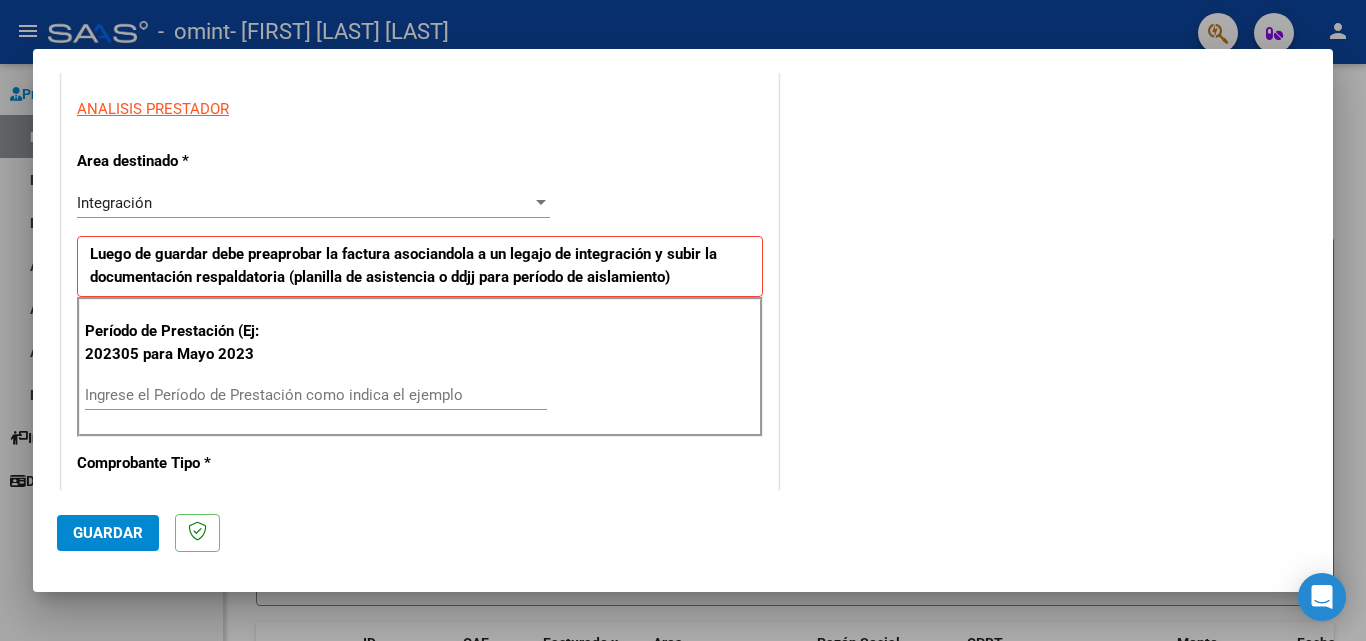 scroll, scrollTop: 397, scrollLeft: 0, axis: vertical 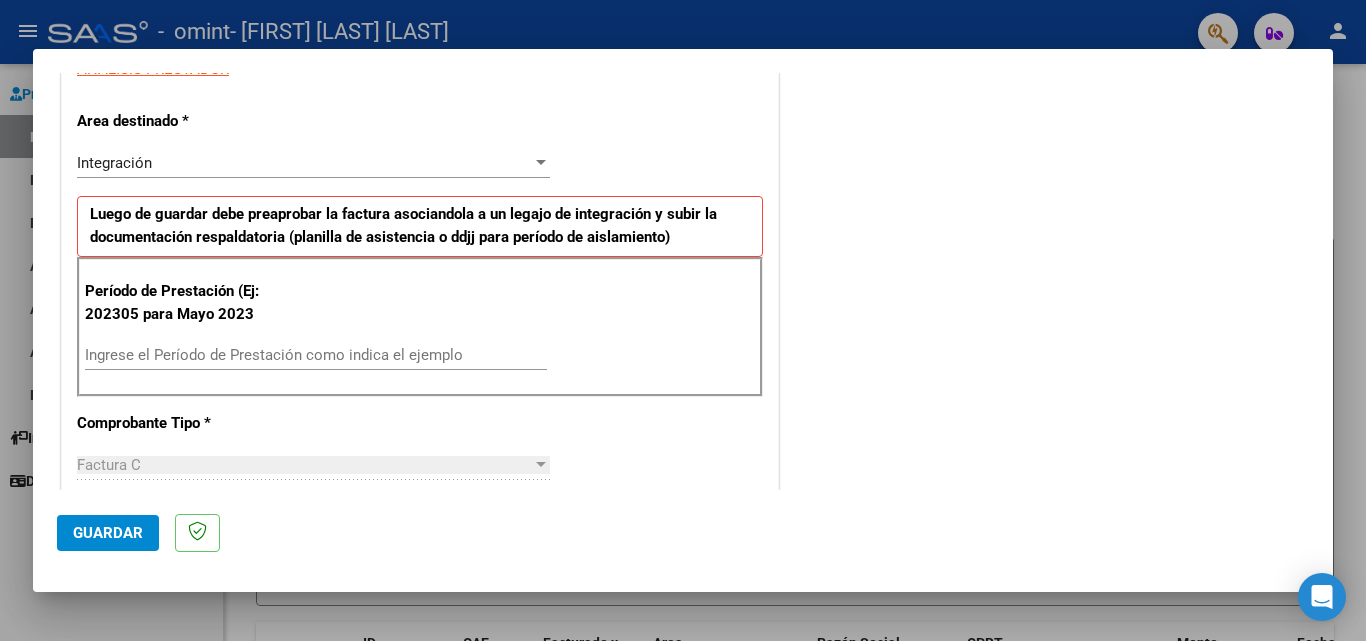 click on "Ingrese el Período de Prestación como indica el ejemplo" at bounding box center (316, 355) 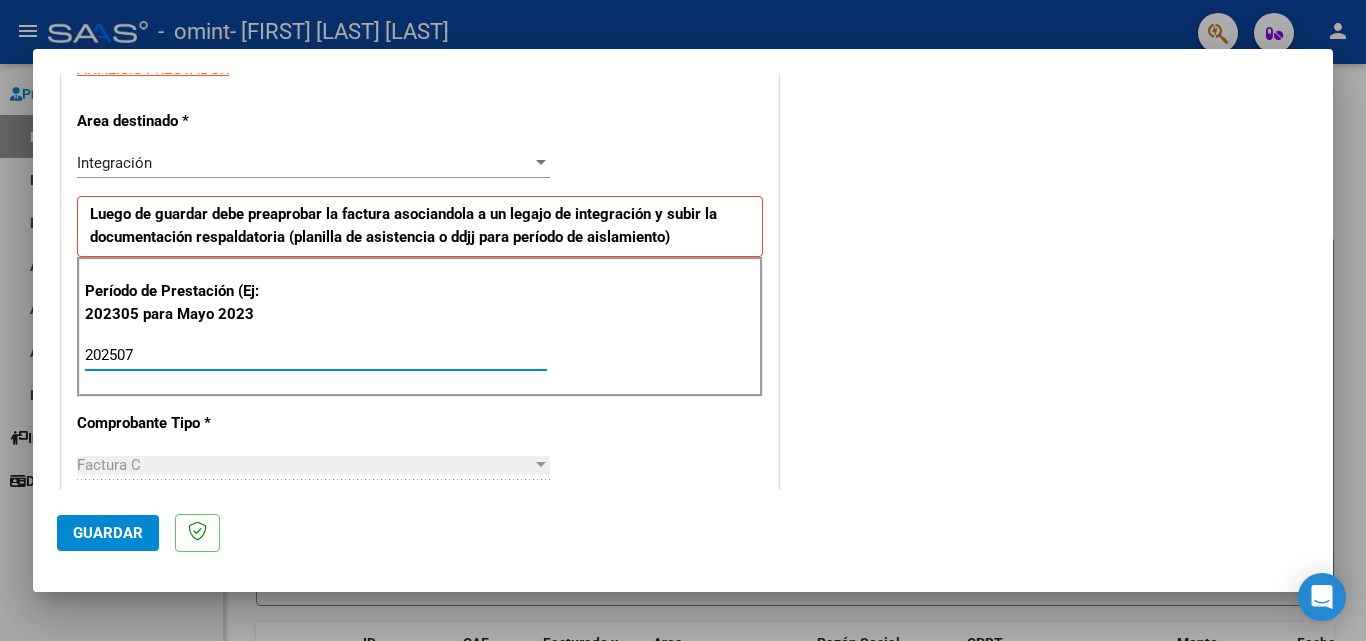 type on "202507" 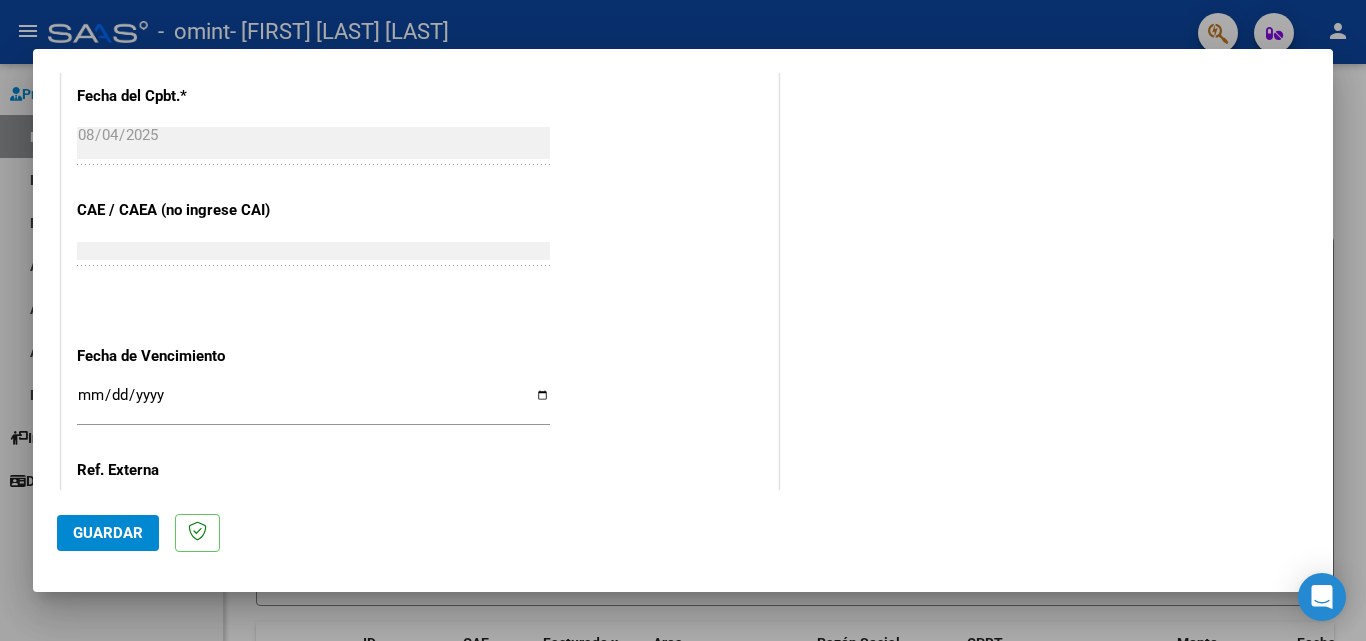scroll, scrollTop: 1188, scrollLeft: 0, axis: vertical 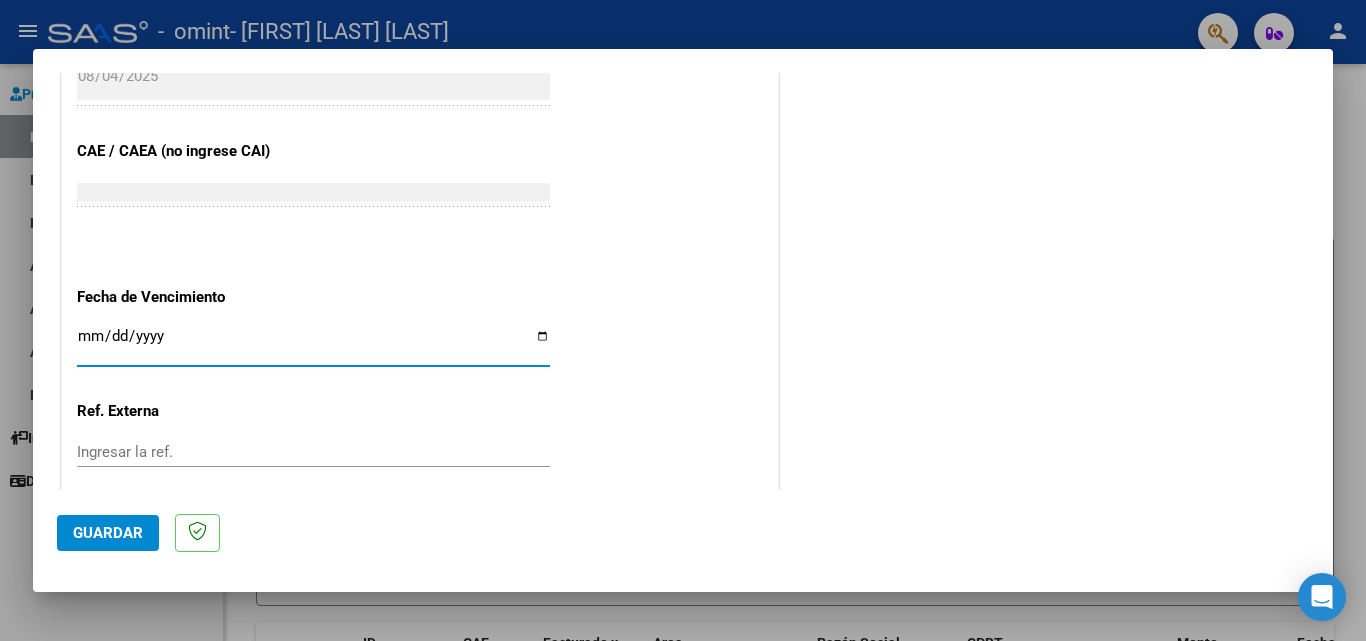 click on "Ingresar la fecha" at bounding box center (313, 344) 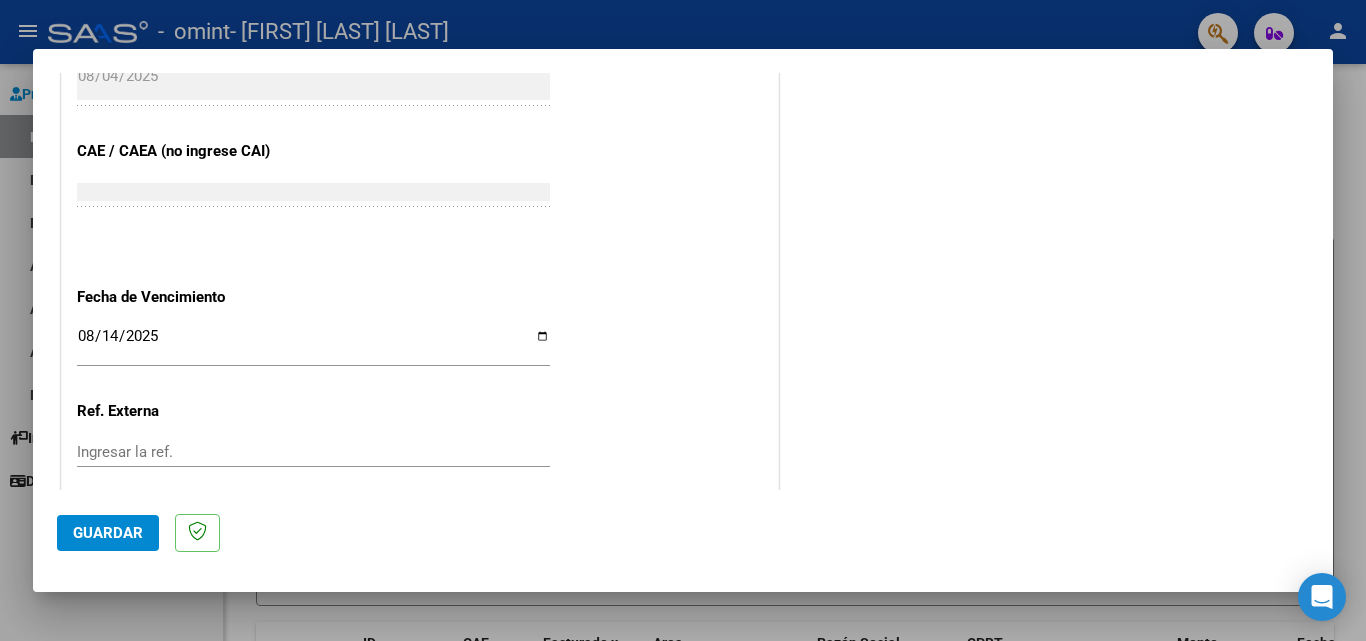 click on "Guardar" 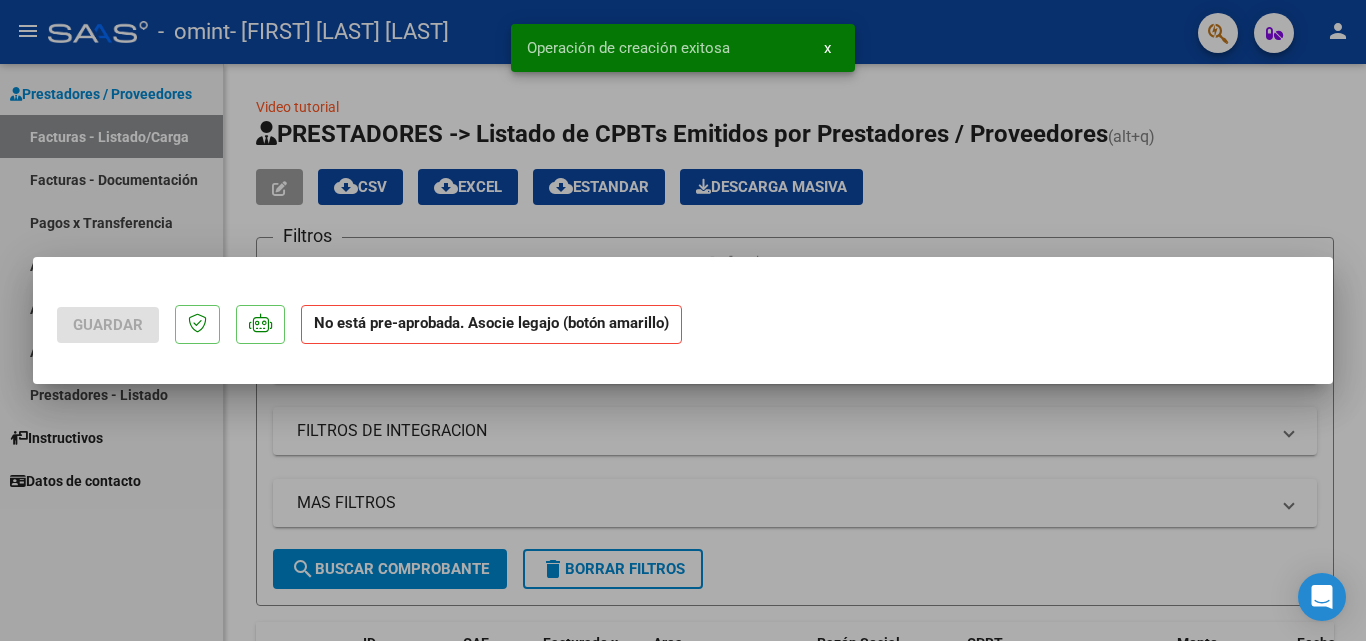 scroll, scrollTop: 0, scrollLeft: 0, axis: both 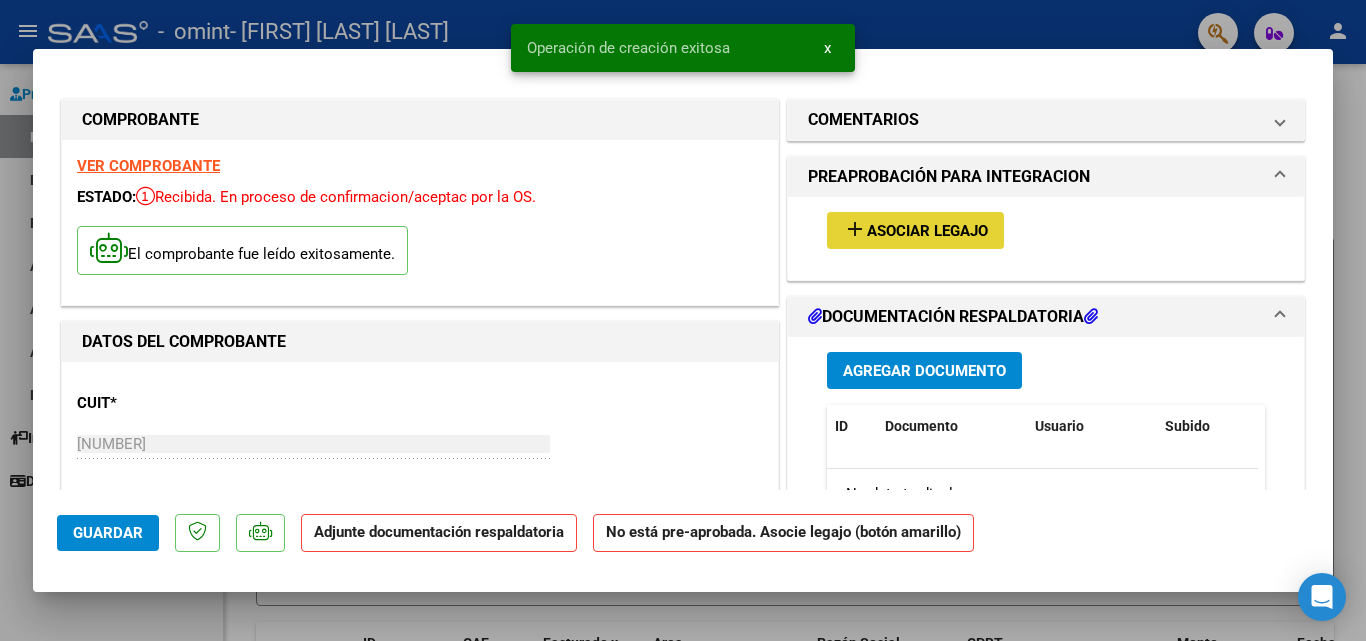click on "Asociar Legajo" at bounding box center (927, 231) 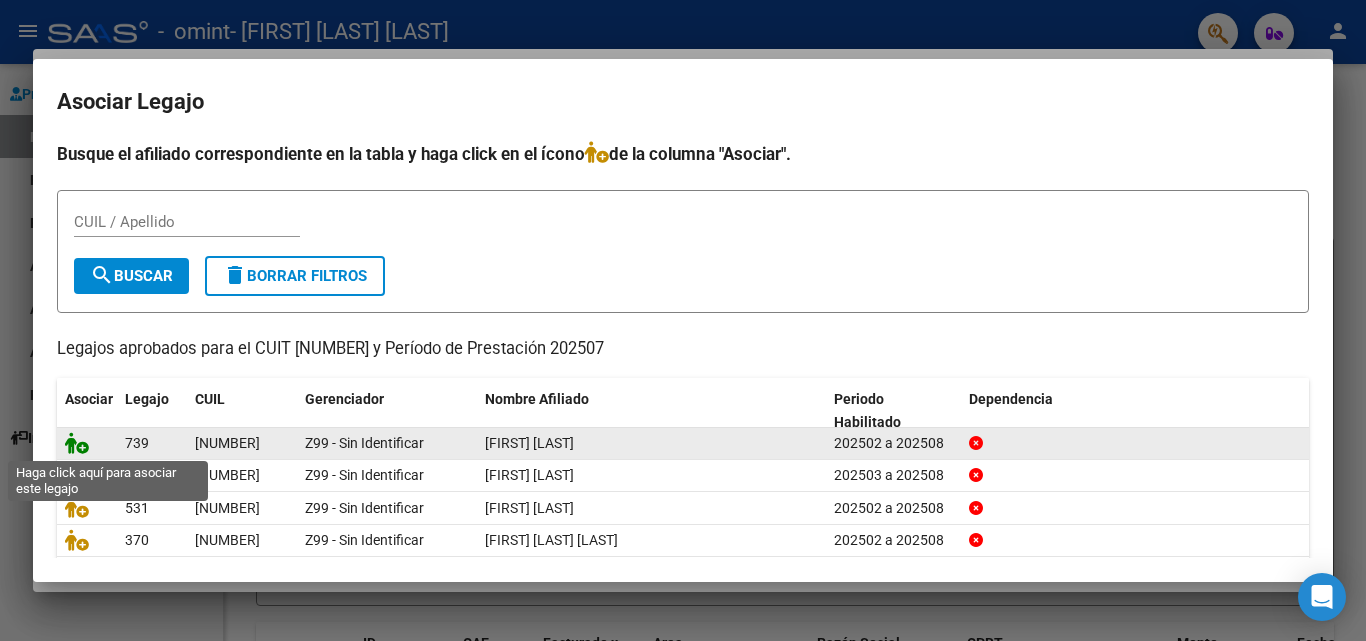 click 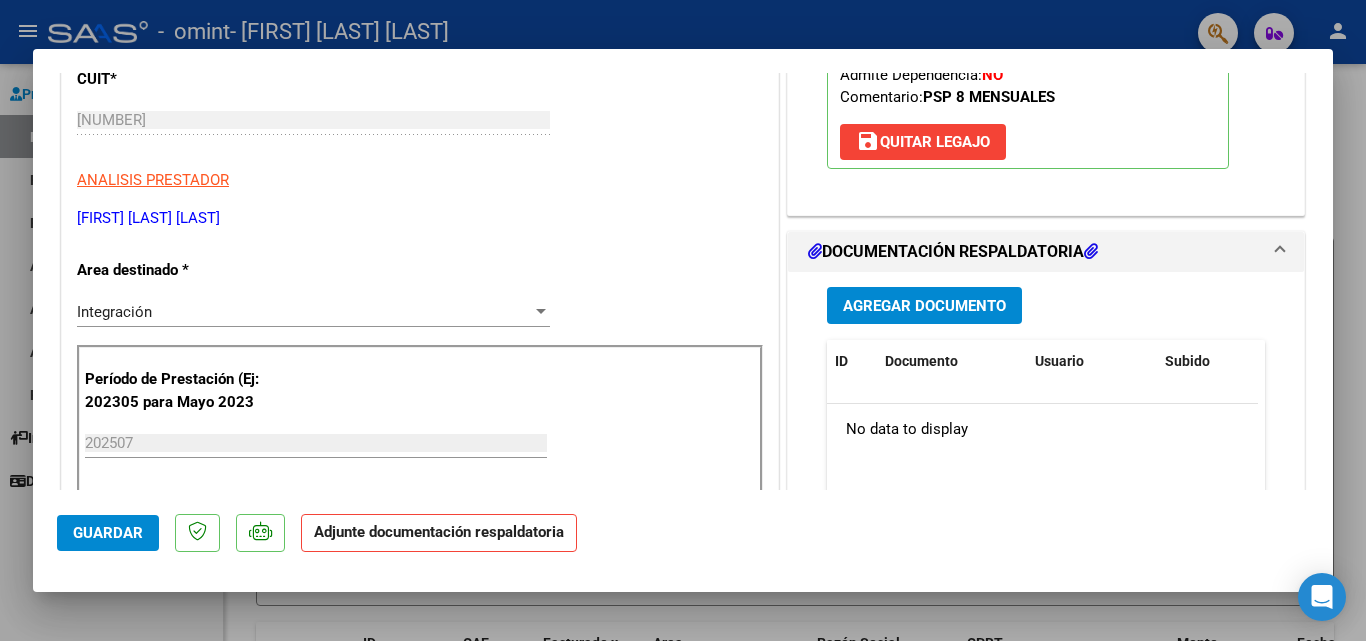 scroll, scrollTop: 409, scrollLeft: 0, axis: vertical 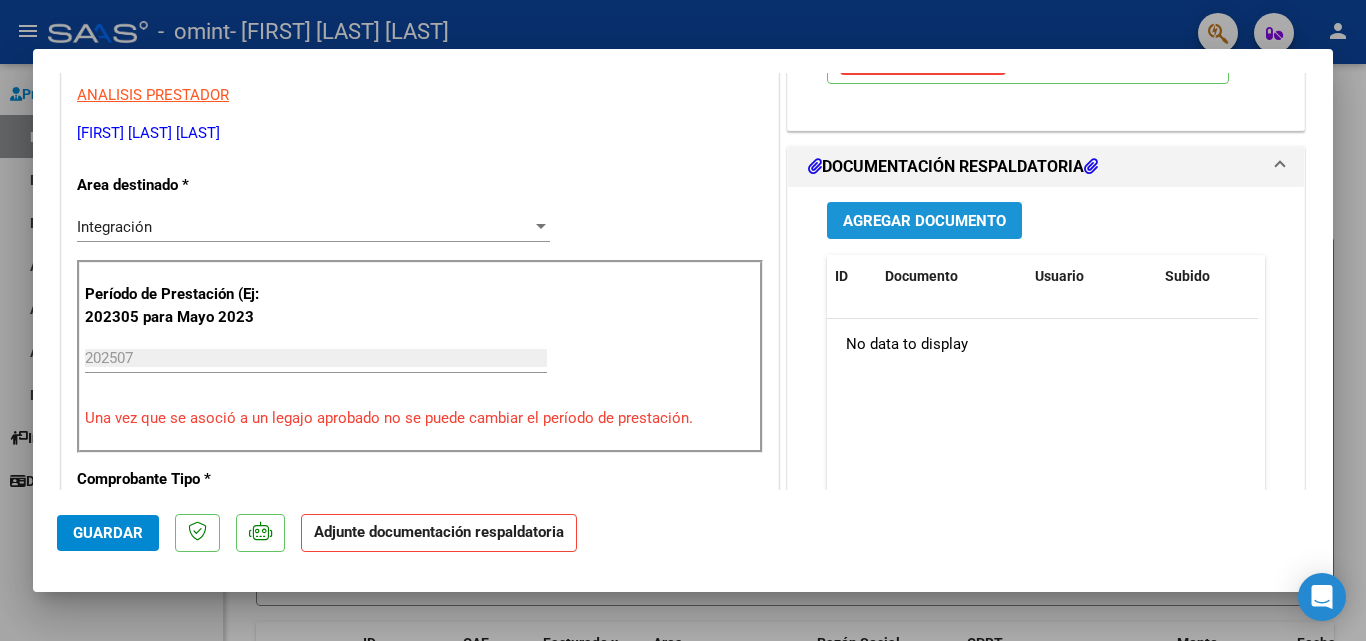 click on "Agregar Documento" at bounding box center [924, 221] 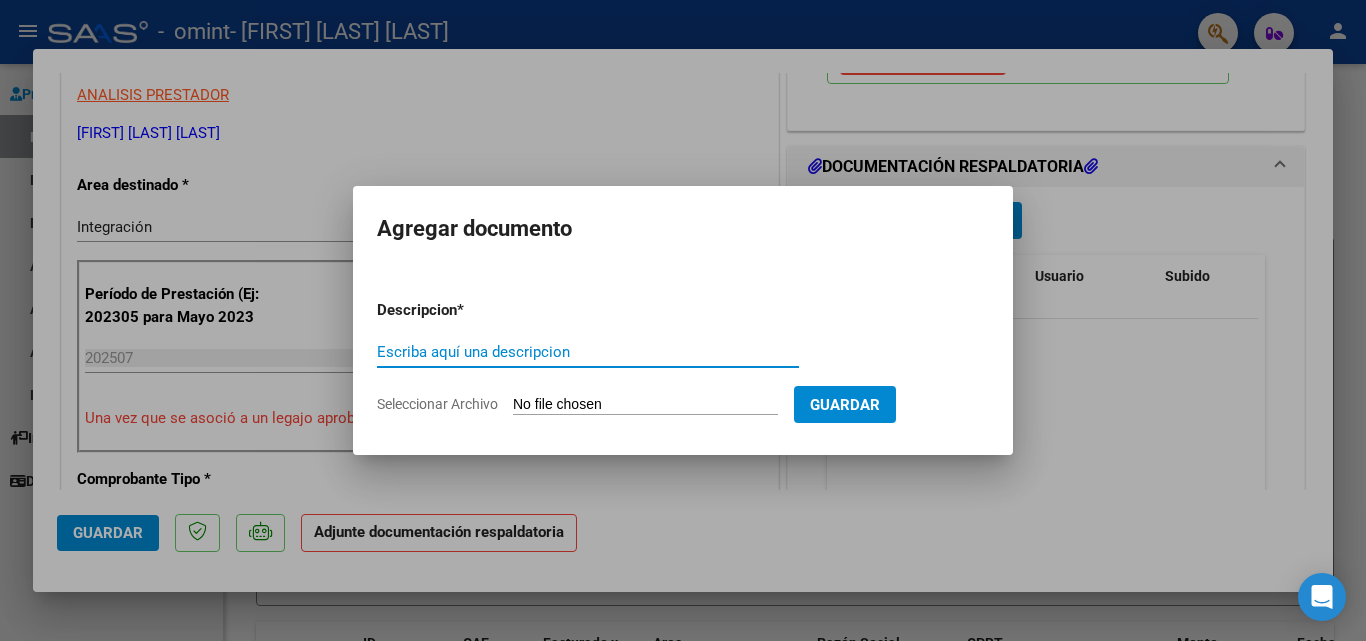 click on "Escriba aquí una descripcion" at bounding box center (588, 352) 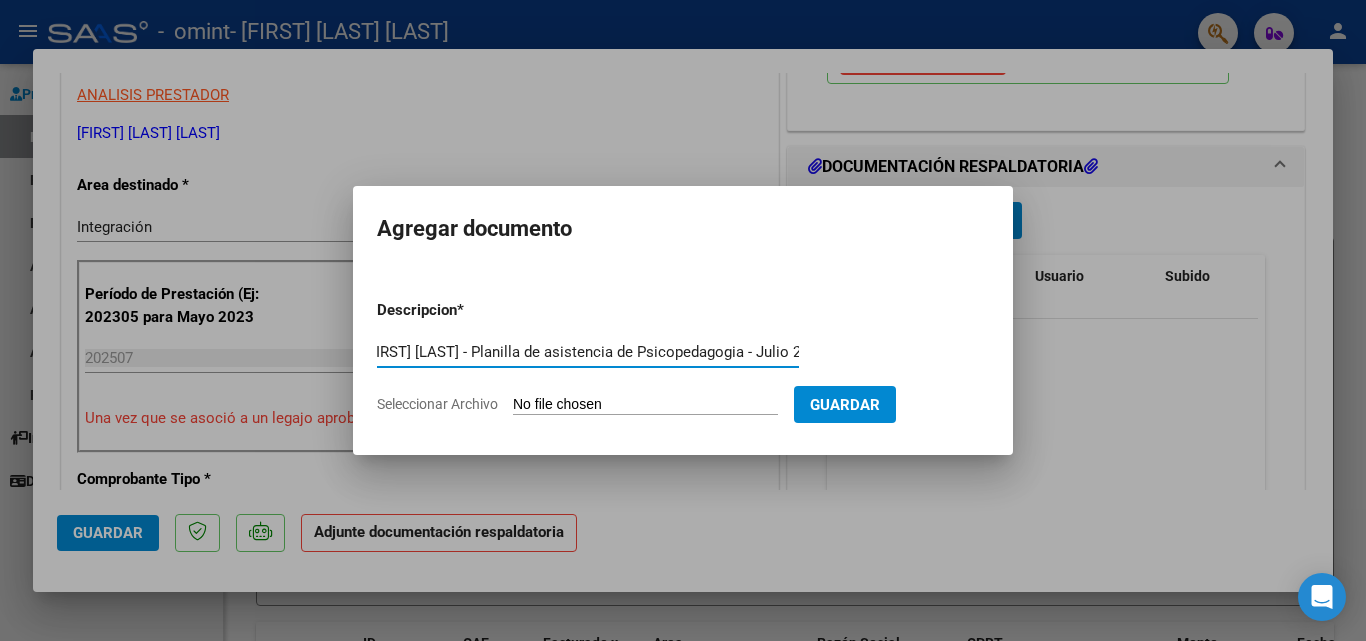 scroll, scrollTop: 0, scrollLeft: 21, axis: horizontal 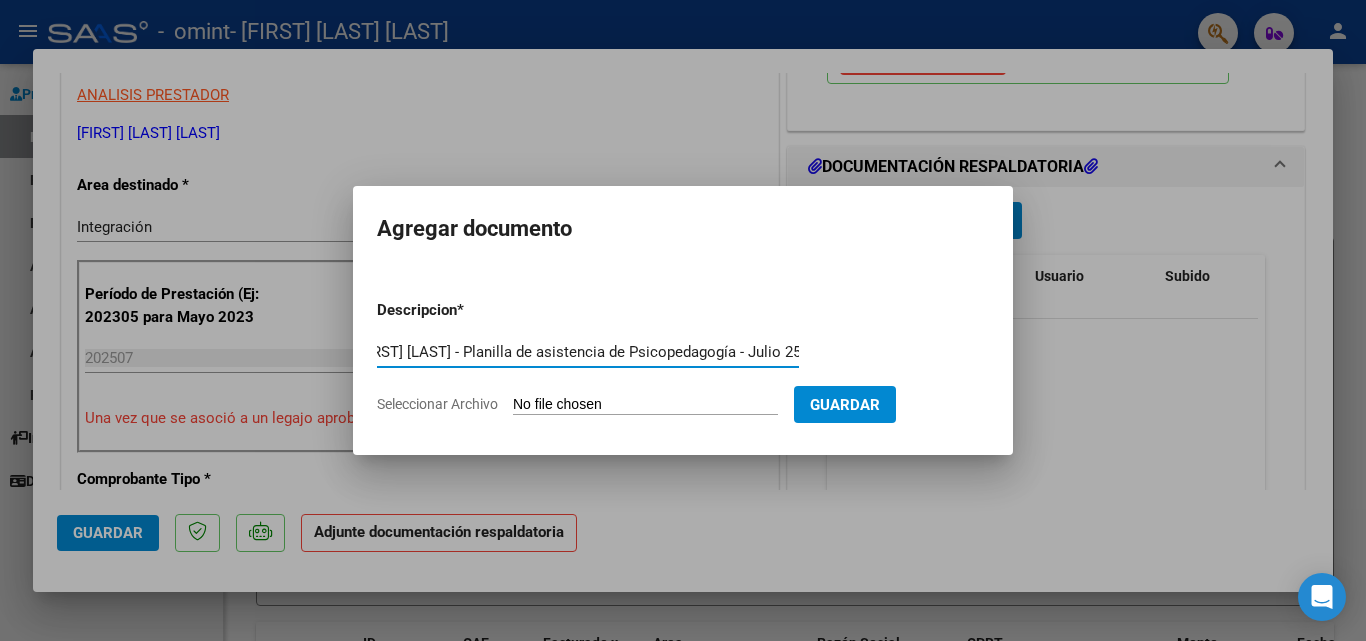 type on "Romero Felipe - Planilla de asistencia de Psicopedagogía - Julio 25" 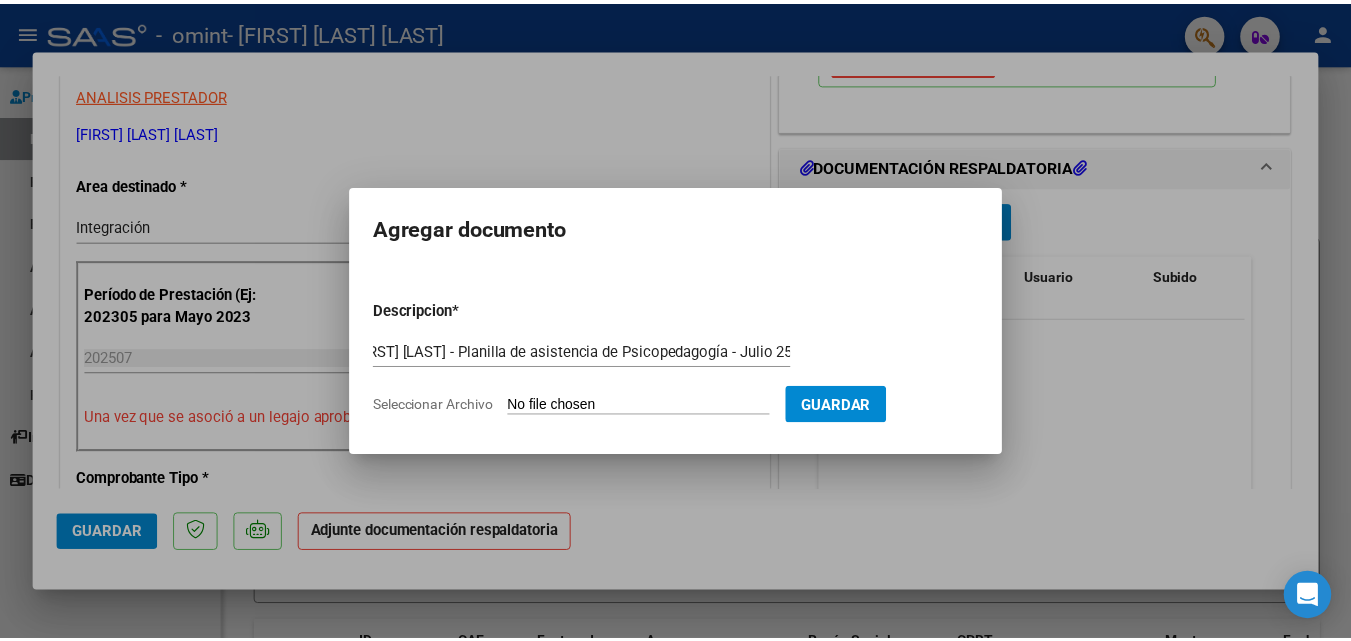 scroll, scrollTop: 0, scrollLeft: 0, axis: both 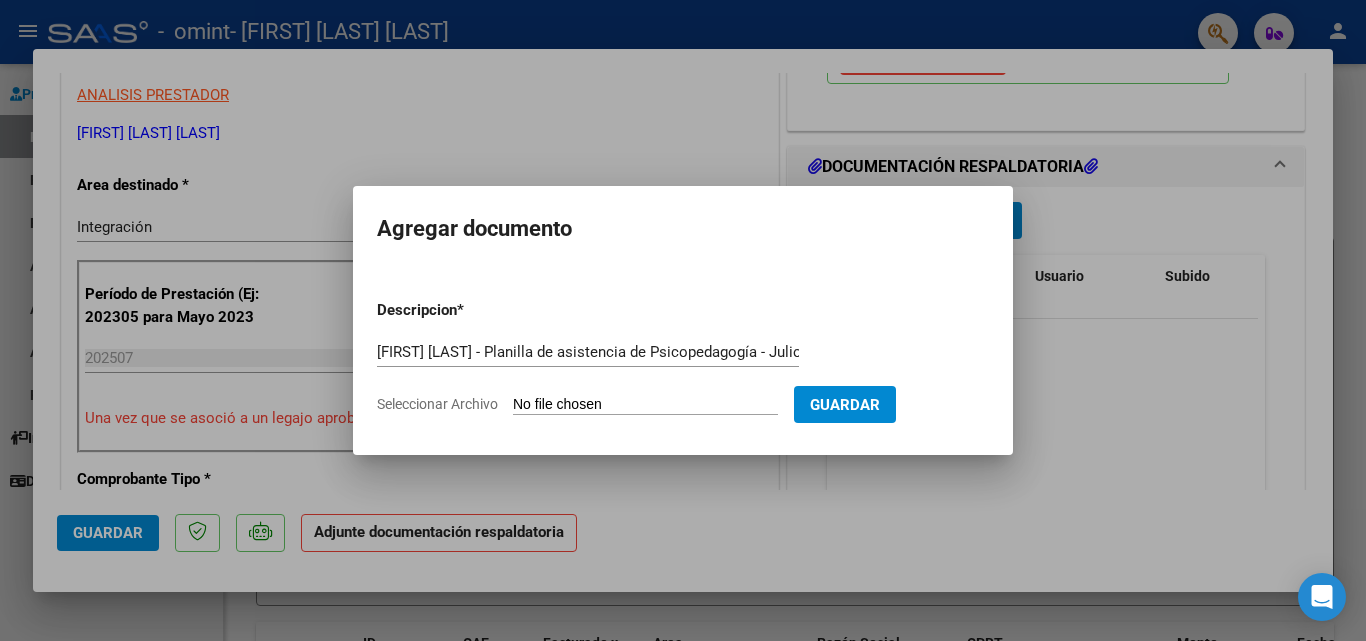 click on "Seleccionar Archivo" at bounding box center (645, 405) 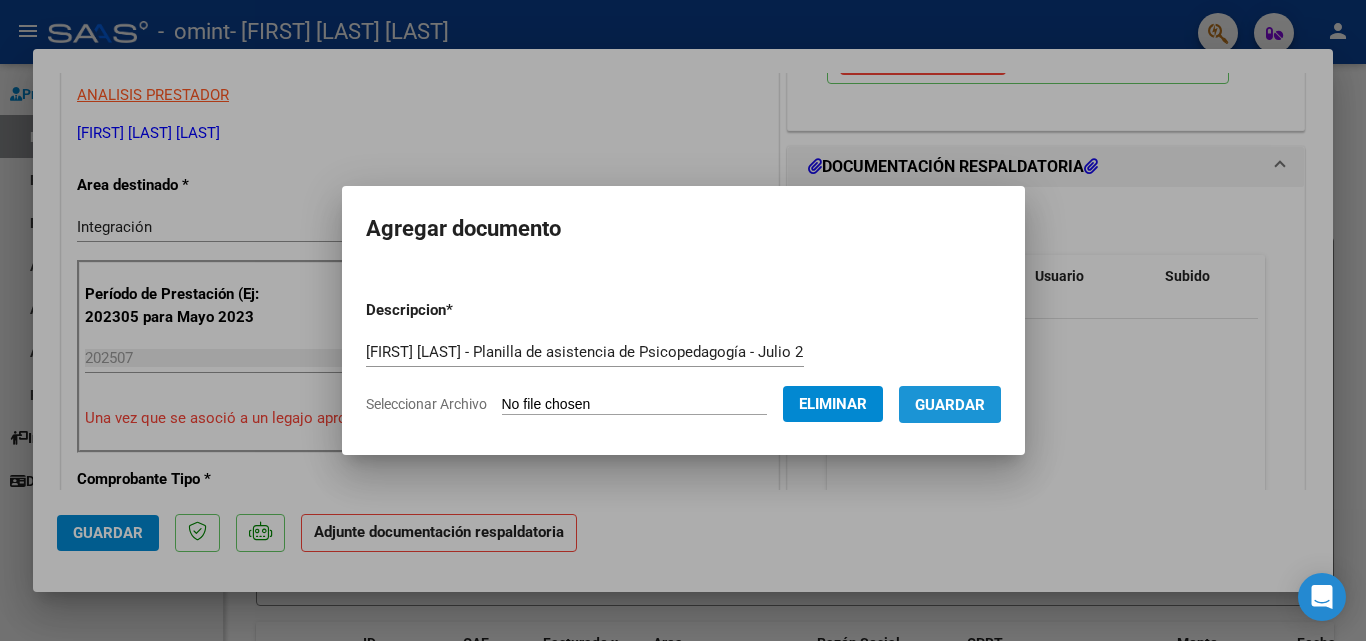 click on "Guardar" at bounding box center (950, 405) 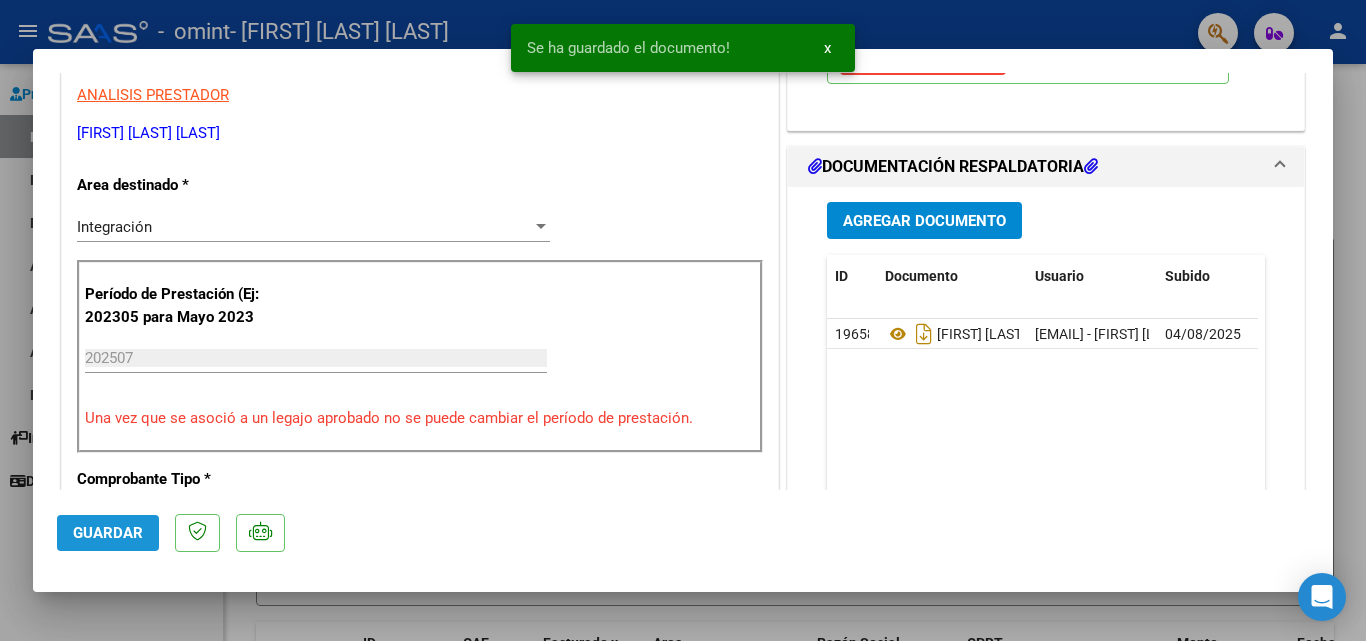 click on "Guardar" 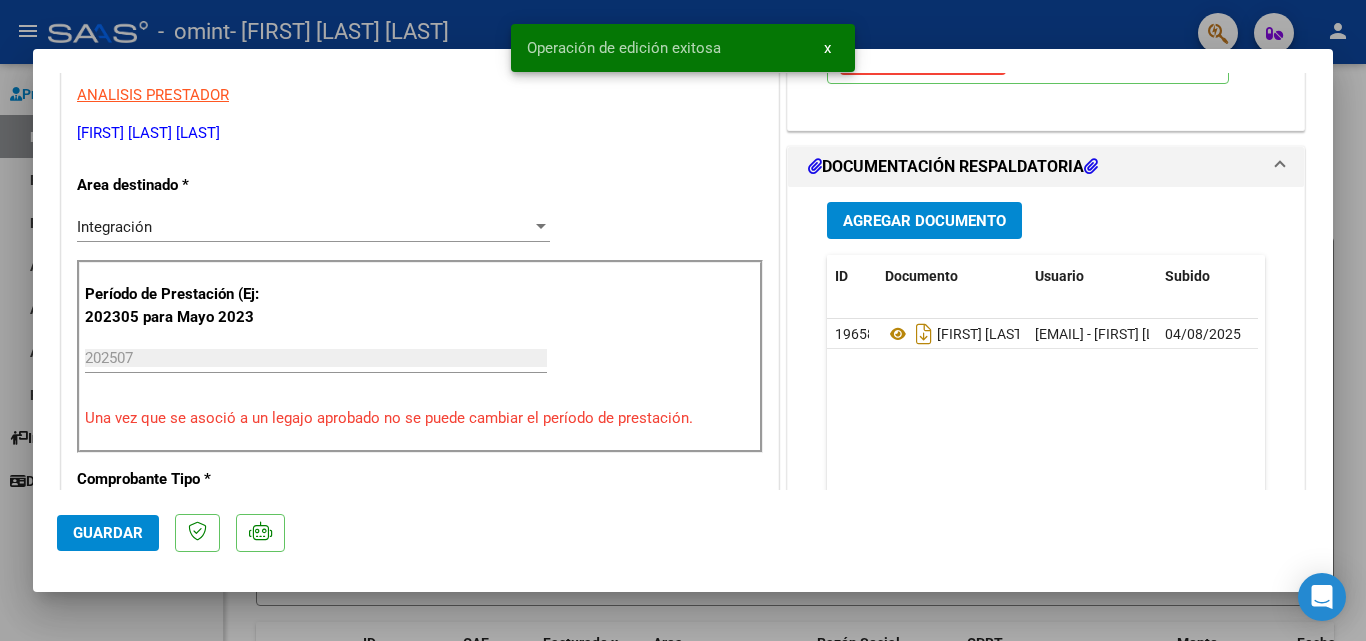 click at bounding box center (683, 320) 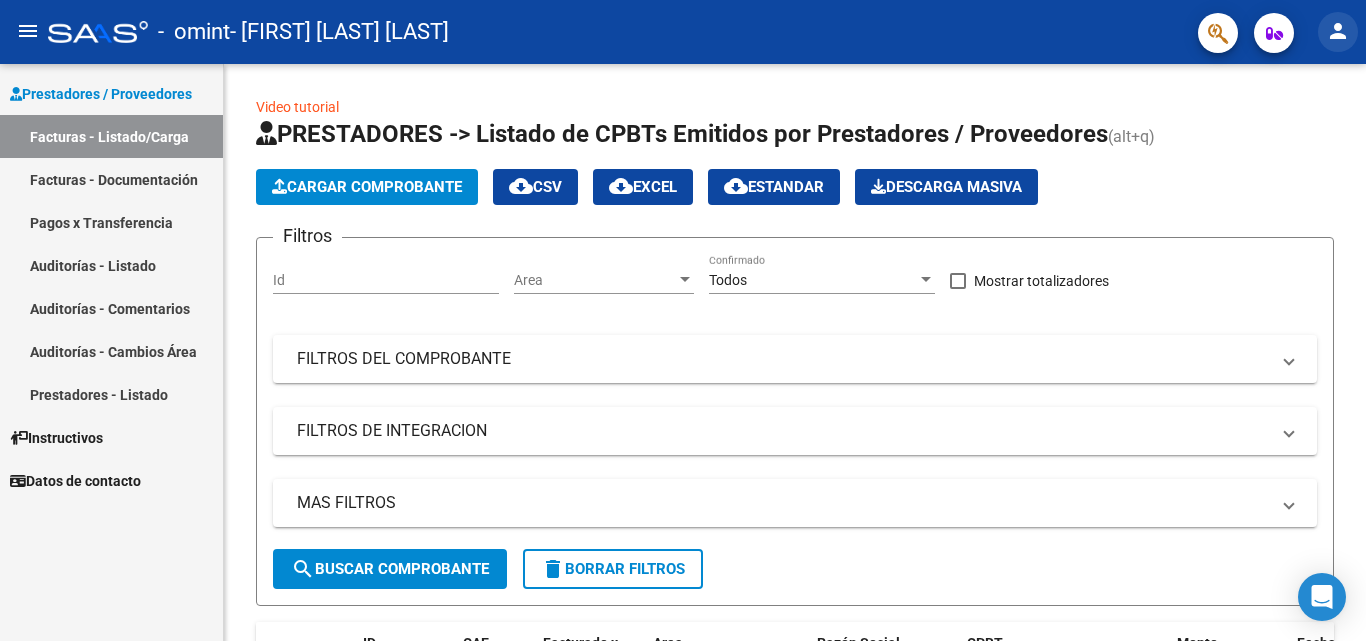 click on "person" 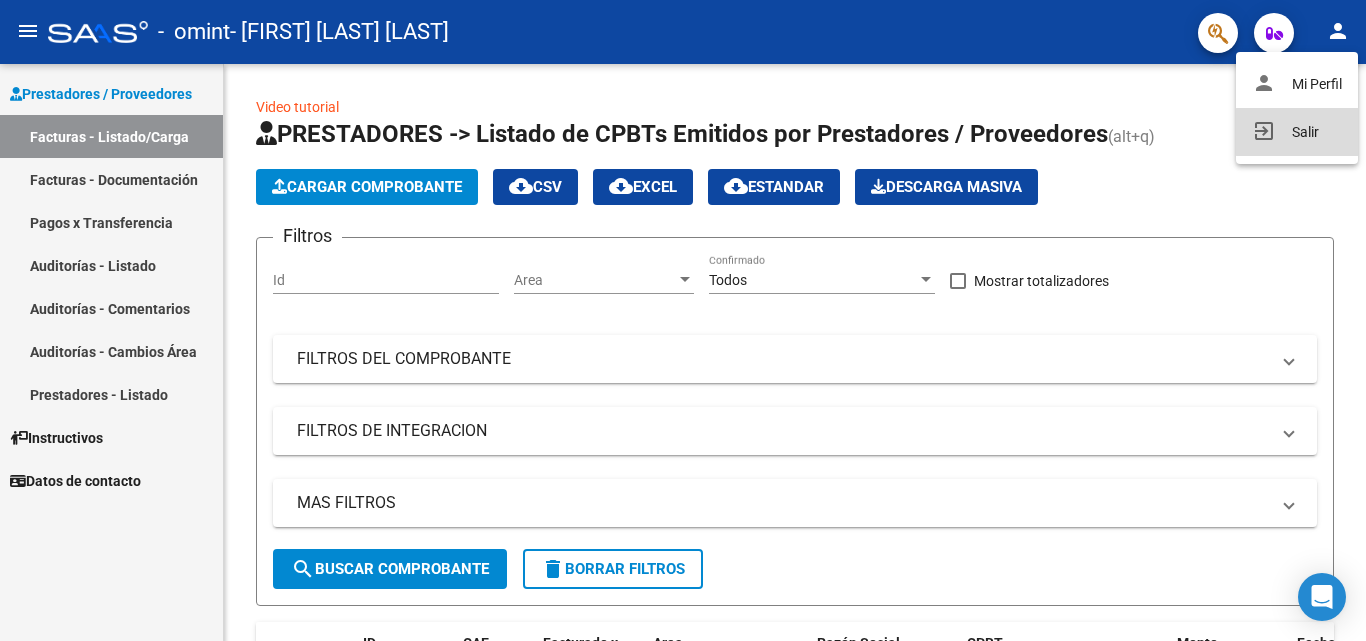click on "exit_to_app  Salir" at bounding box center [1297, 132] 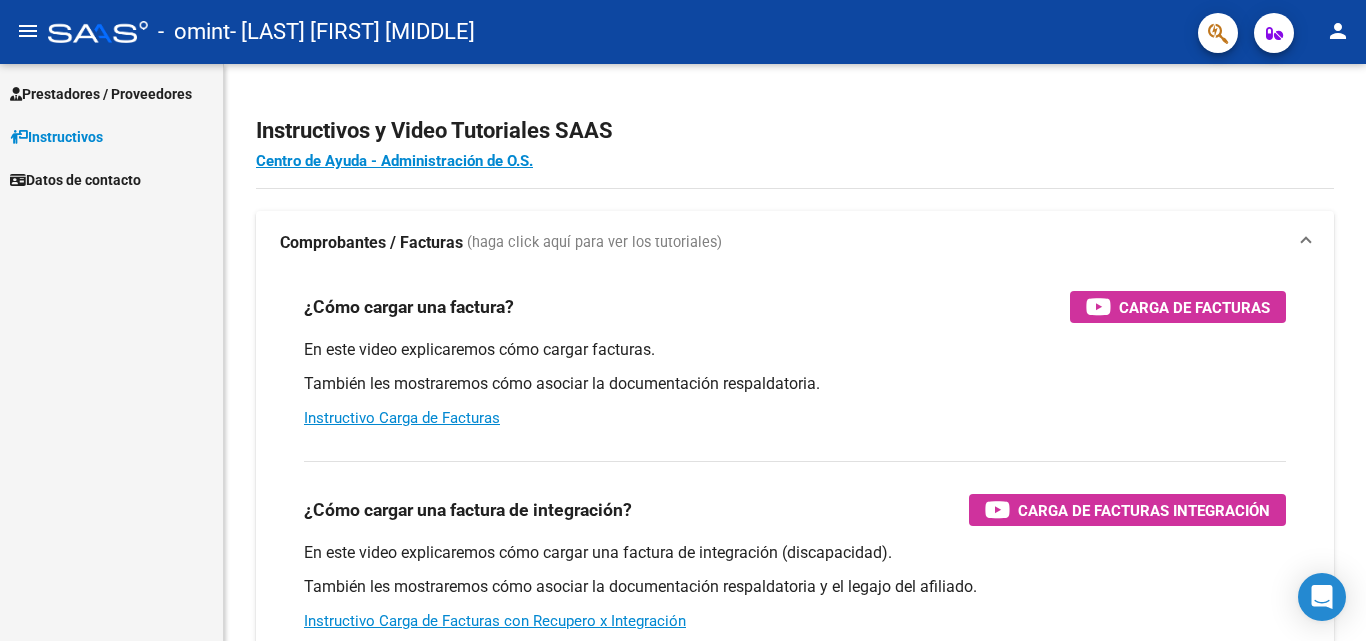 scroll, scrollTop: 0, scrollLeft: 0, axis: both 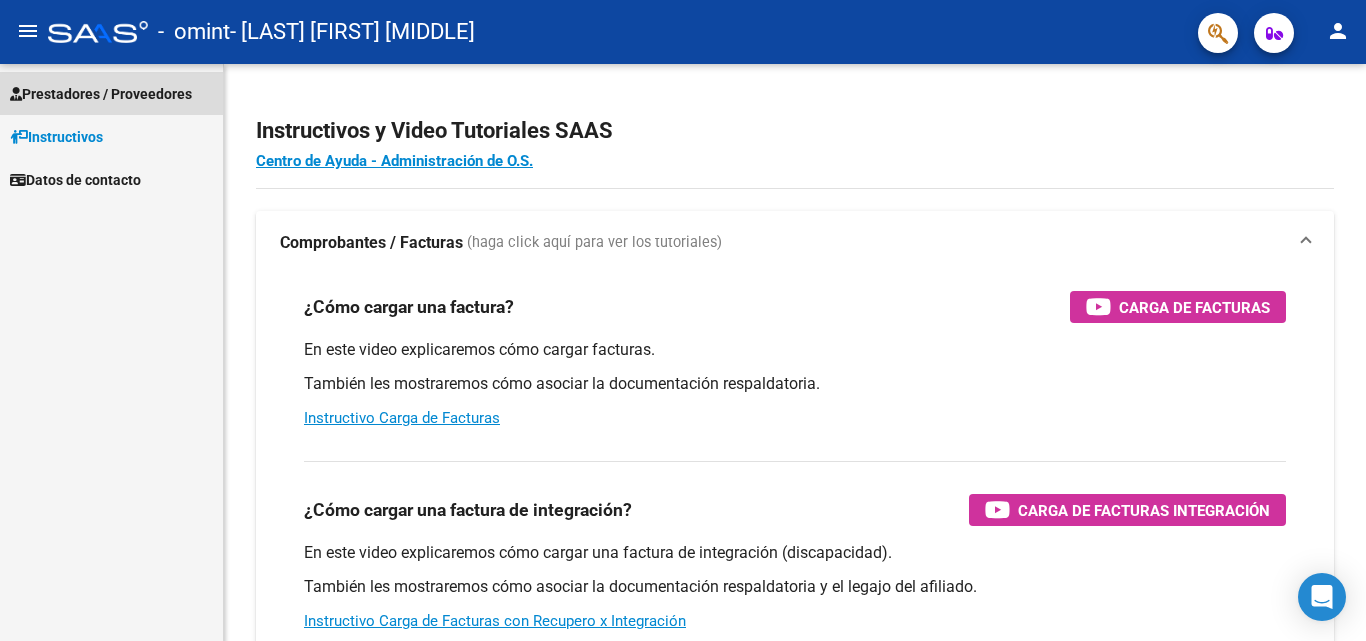 click on "Prestadores / Proveedores" at bounding box center (101, 94) 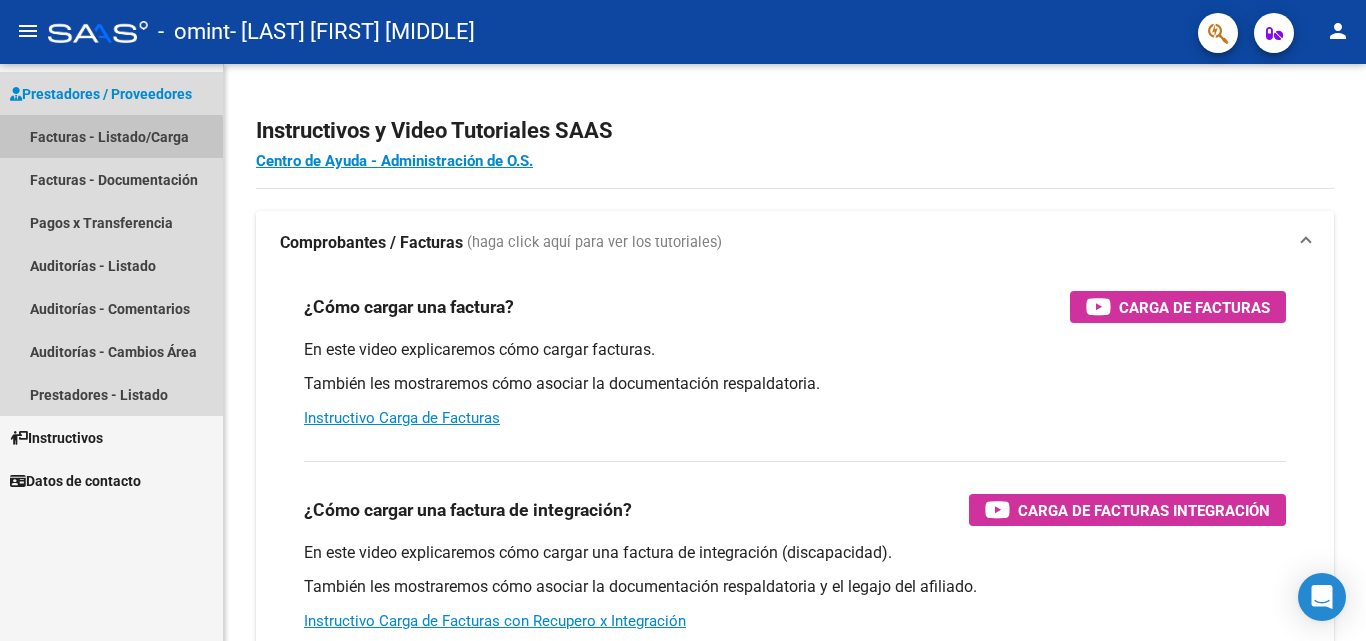 click on "Facturas - Listado/Carga" at bounding box center (111, 136) 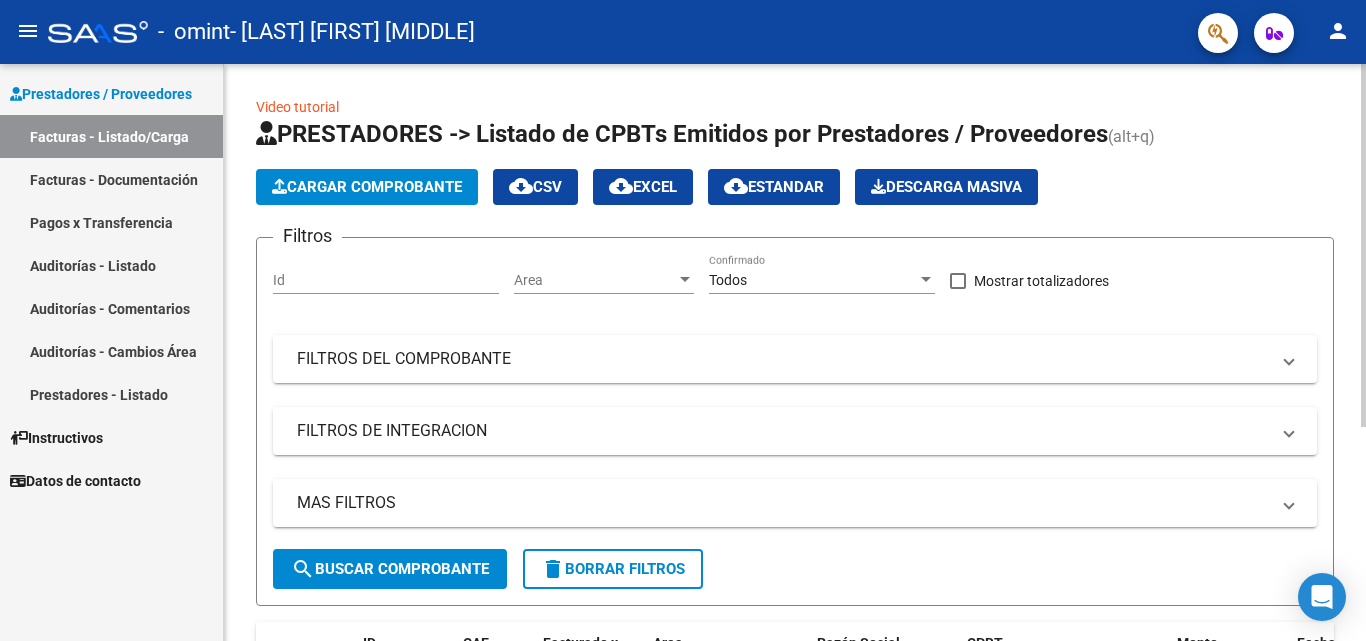 click on "Cargar Comprobante" 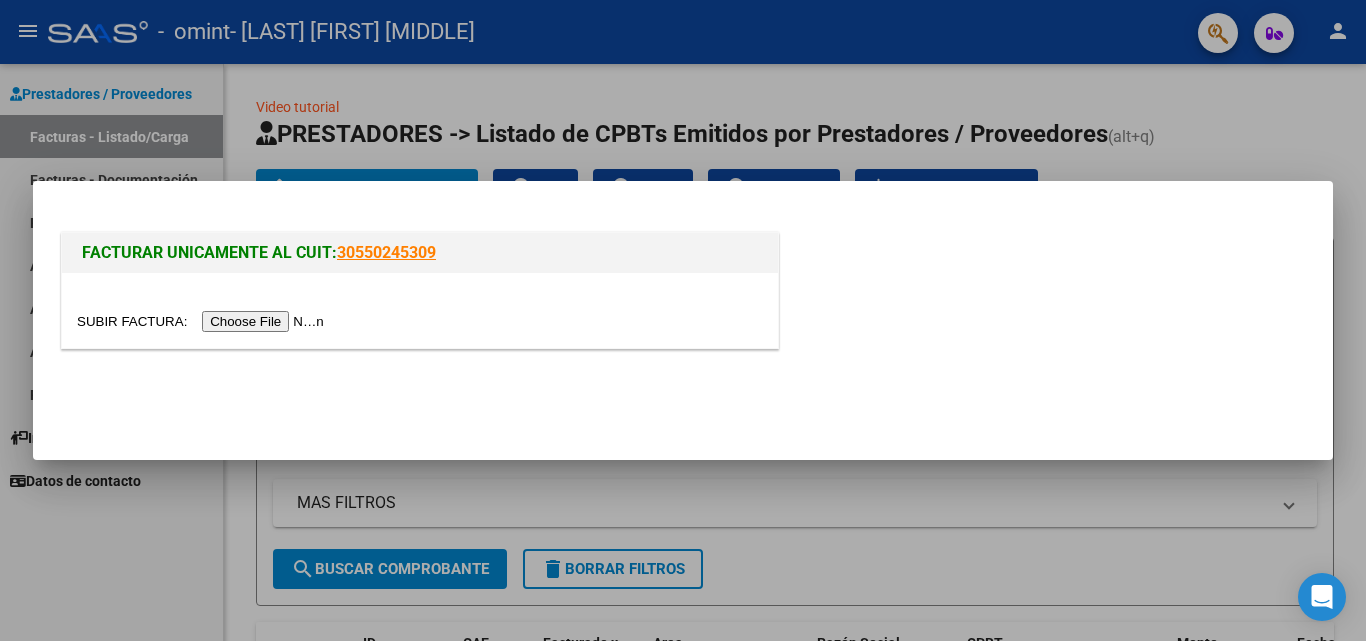click at bounding box center (203, 321) 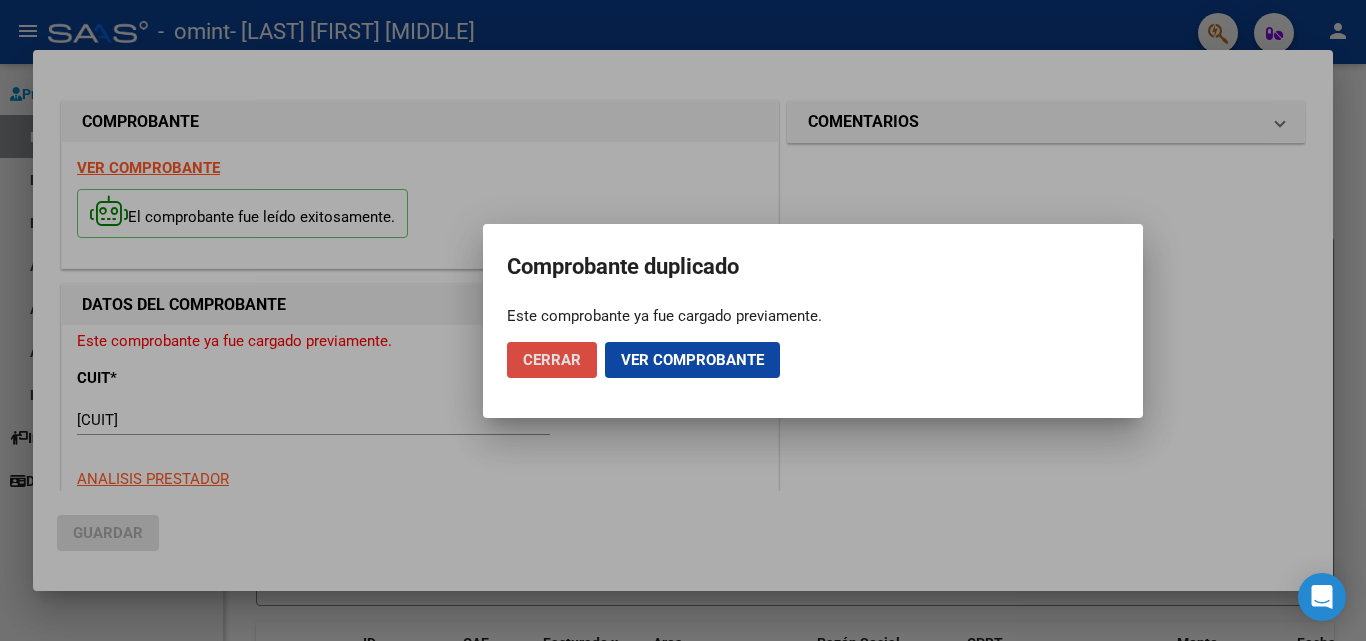 click on "Cerrar" 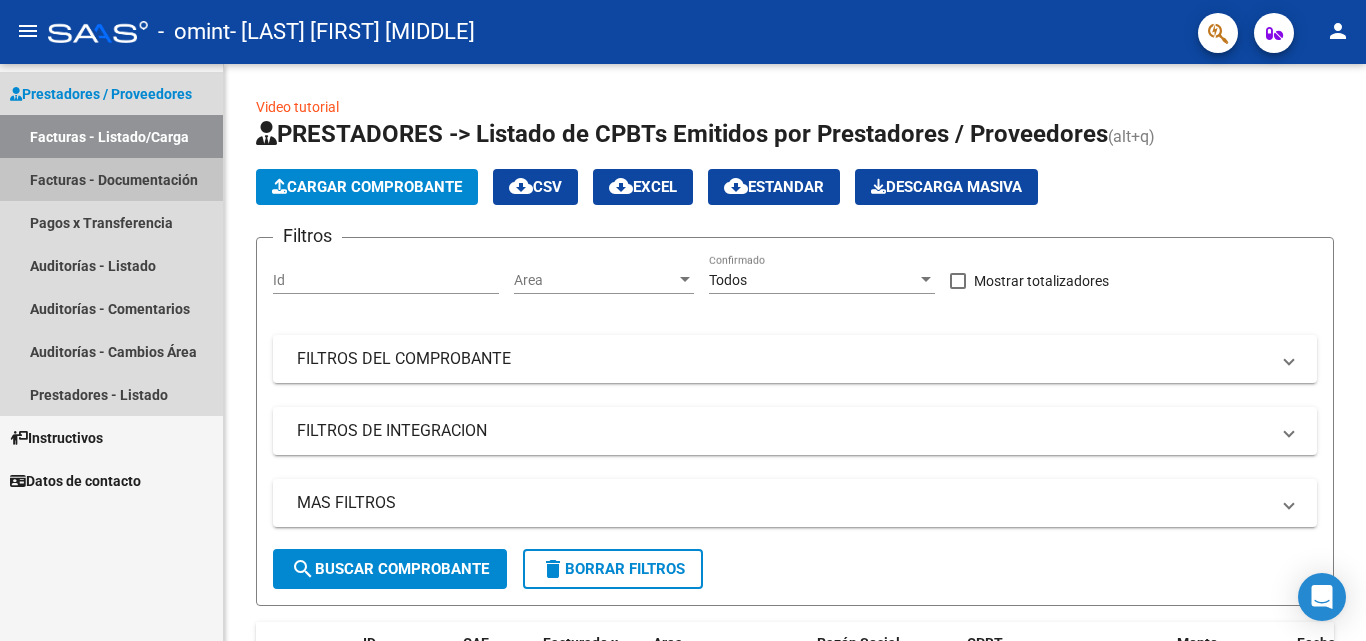 click on "Facturas - Documentación" at bounding box center (111, 179) 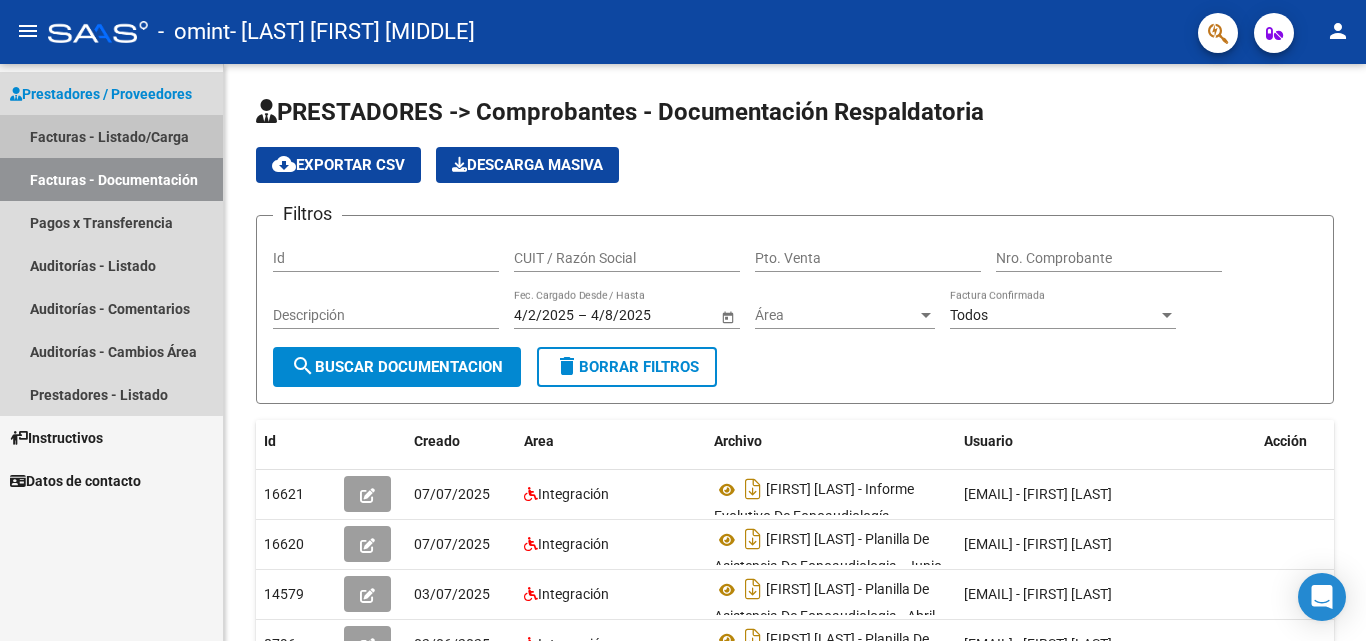 click on "Facturas - Listado/Carga" at bounding box center (111, 136) 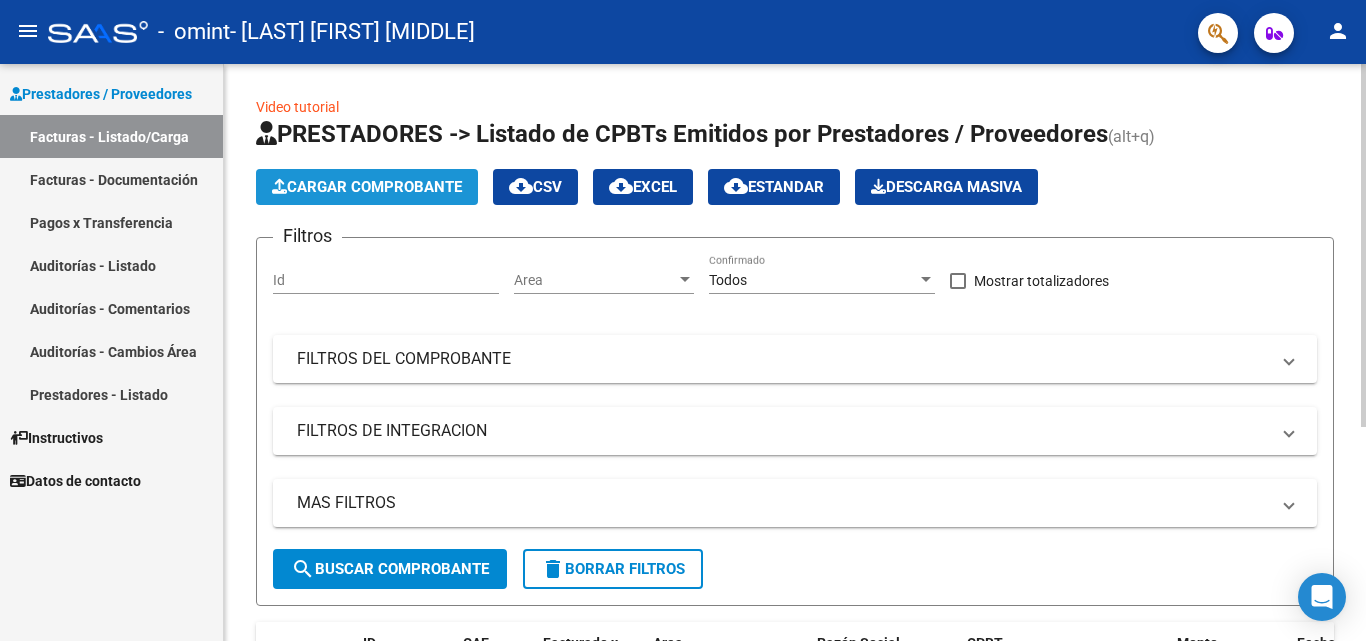 click on "Cargar Comprobante" 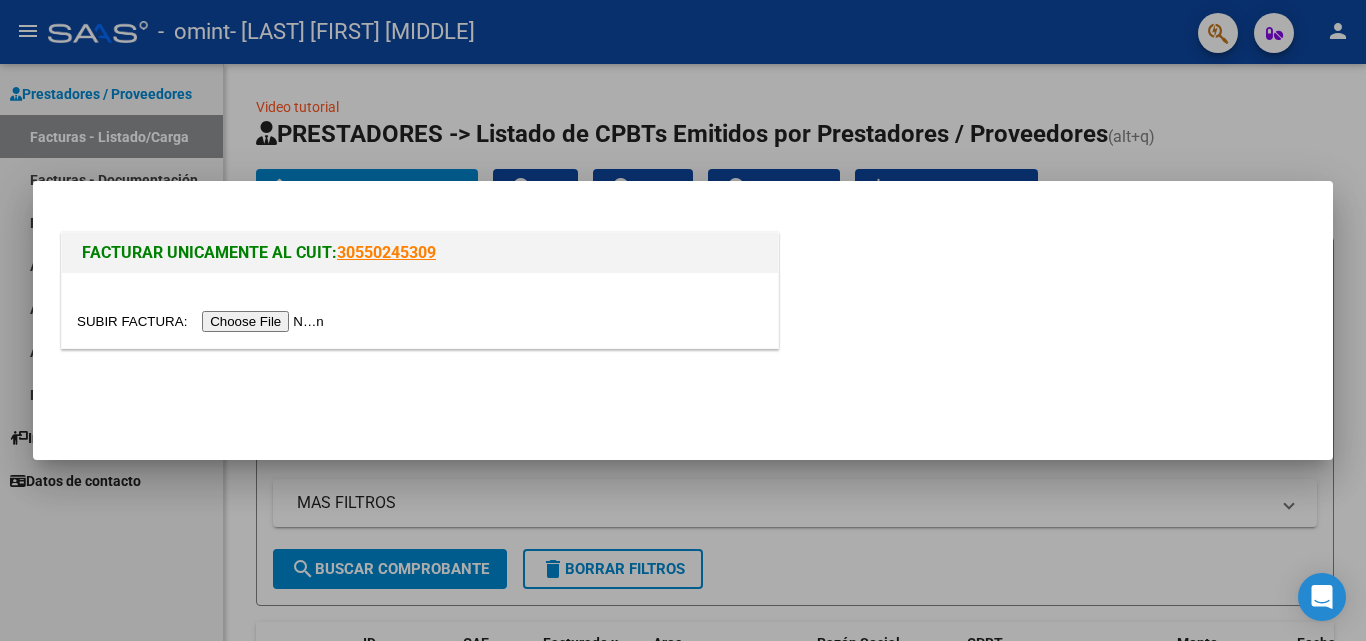 click at bounding box center [203, 321] 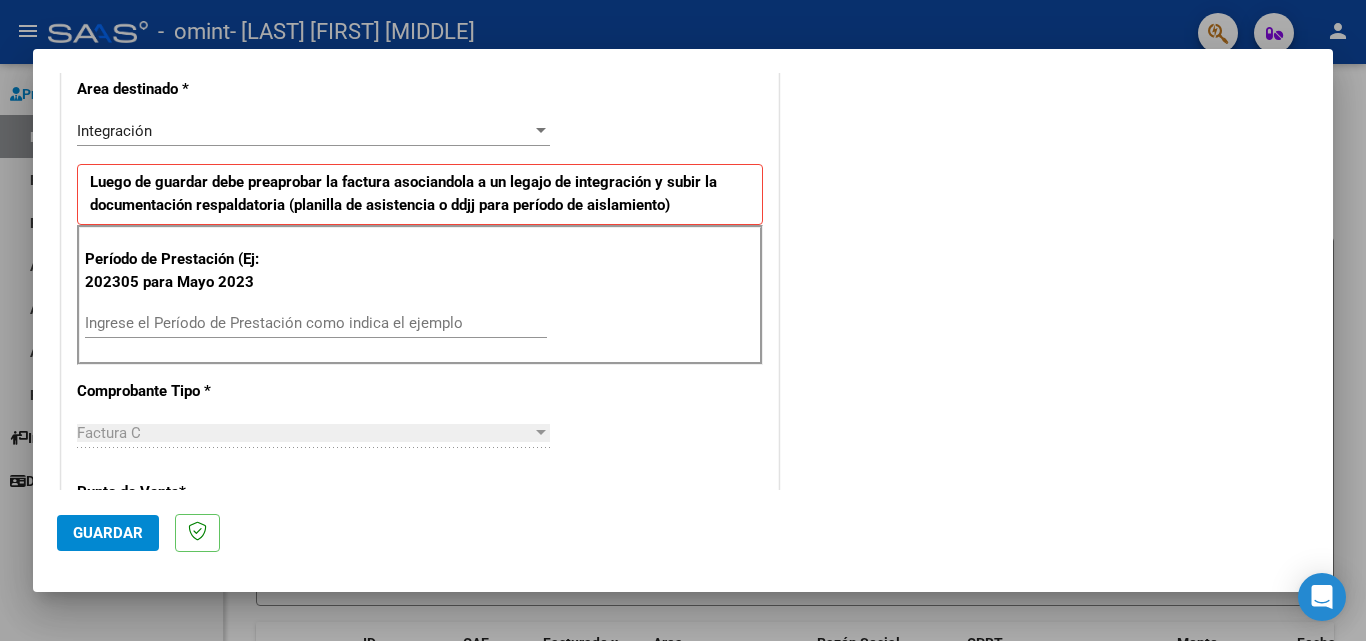 scroll, scrollTop: 470, scrollLeft: 0, axis: vertical 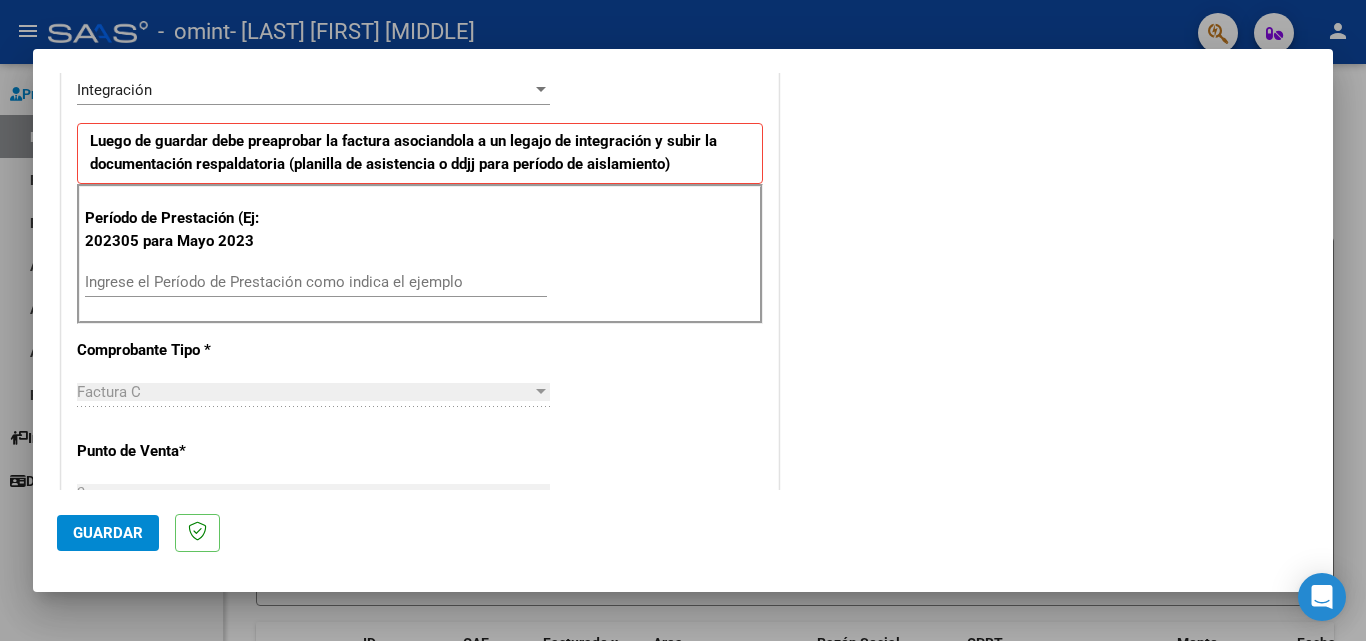 click on "Ingrese el Período de Prestación como indica el ejemplo" at bounding box center [316, 282] 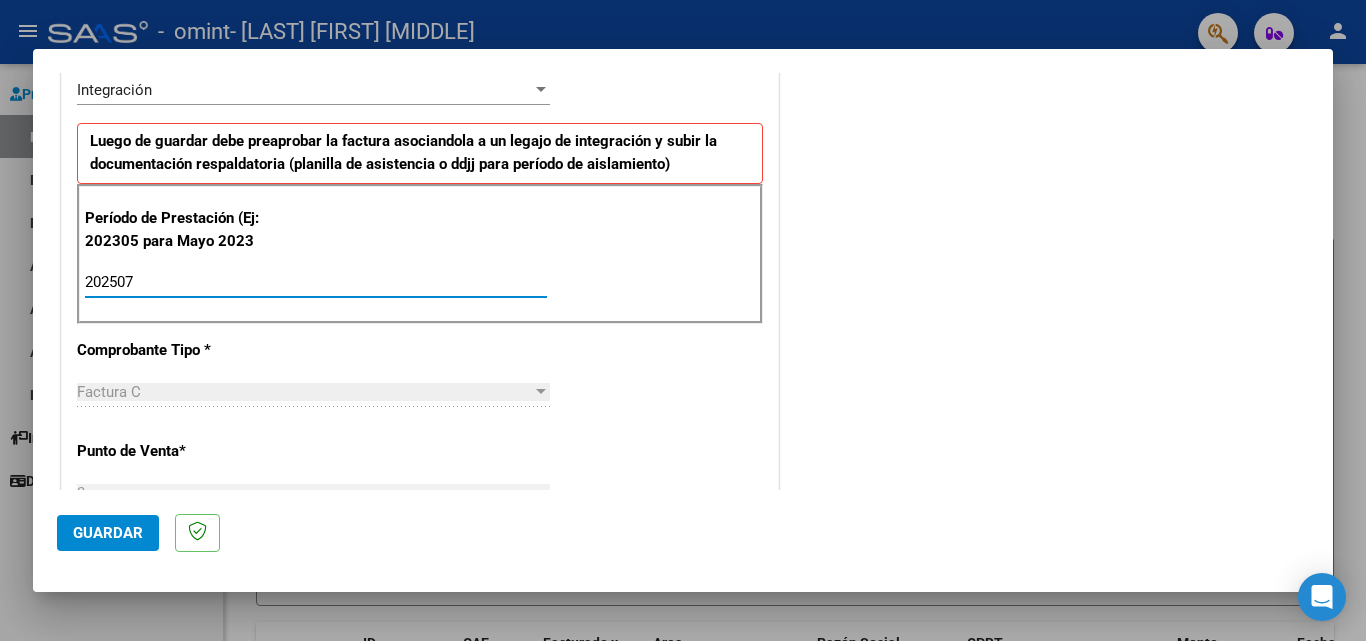 type on "202507" 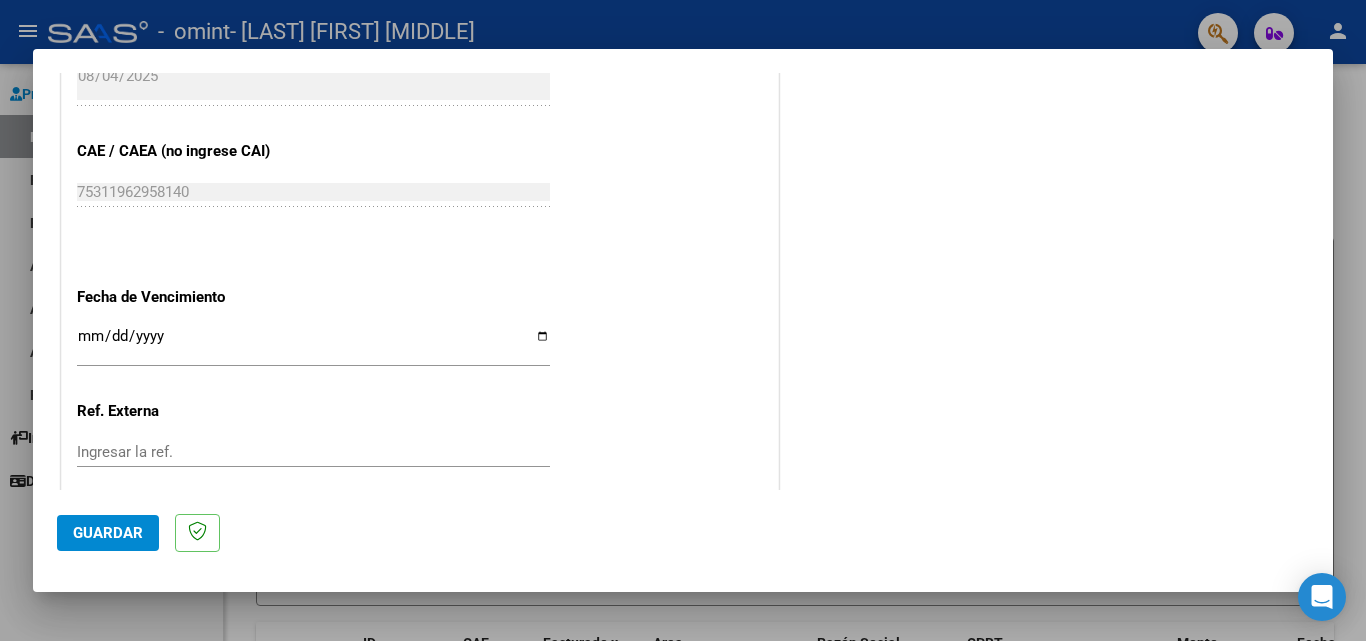 scroll, scrollTop: 1197, scrollLeft: 0, axis: vertical 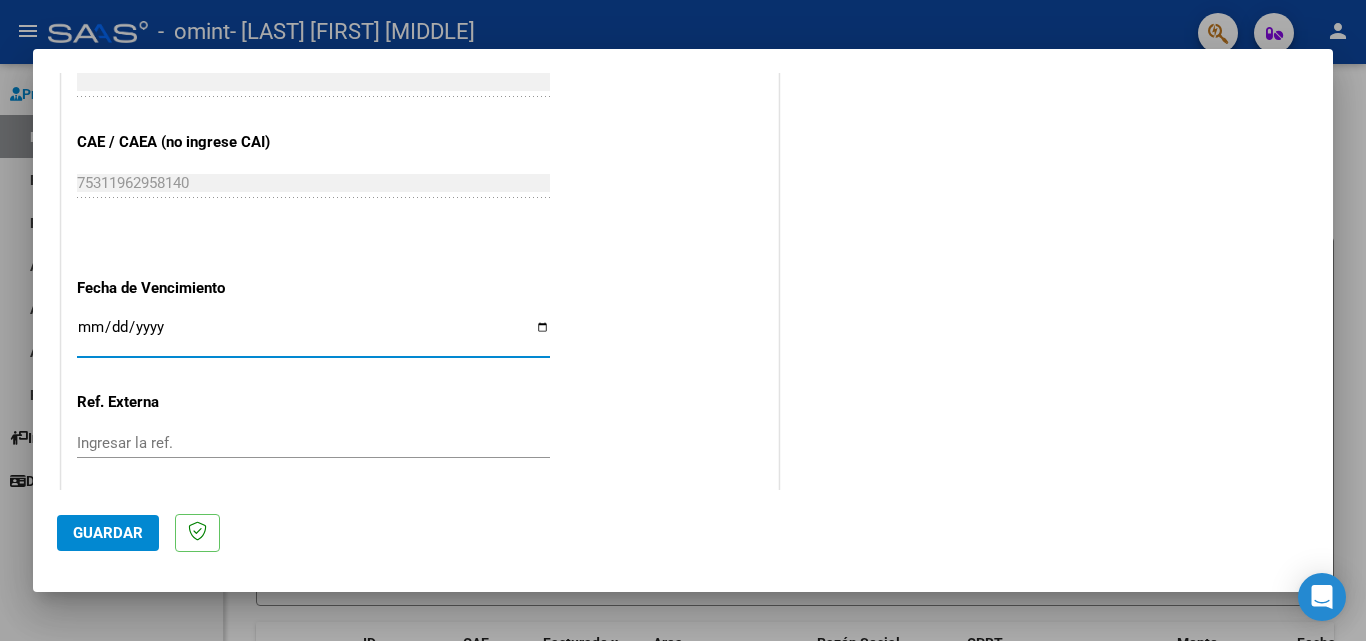 click on "Ingresar la fecha" at bounding box center [313, 335] 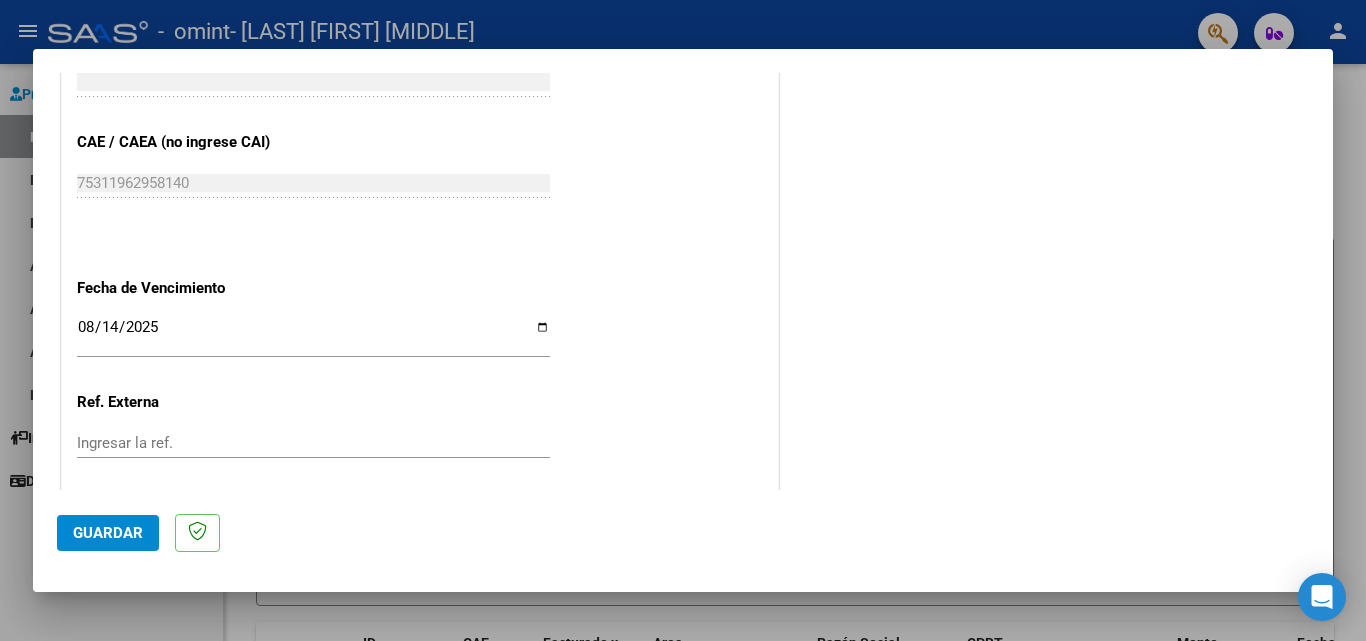 click on "CUIT  *   [CUIT] Ingresar CUIT  ANALISIS PRESTADOR  Area destinado * Integración Seleccionar Area Período de Prestación (Ej: 202305 para Mayo 2023    202507 Ingrese el Período de Prestación como indica el ejemplo   Comprobante Tipo * Factura C Seleccionar Tipo Punto de Venta  *   3 Ingresar el Nro.  Número  *   492 Ingresar el Nro.  Monto  *   $ 98.964,88 Ingresar el monto  Fecha del Cpbt.  *   2025-08-04 Ingresar la fecha  CAE / CAEA (no ingrese CAI)    75311962958140 Ingresar el CAE o CAEA (no ingrese CAI)  Fecha de Vencimiento    2025-08-14 Ingresar la fecha  Ref. Externa    Ingresar la ref.  N° Liquidación    Ingresar el N° Liquidación" at bounding box center [420, -141] 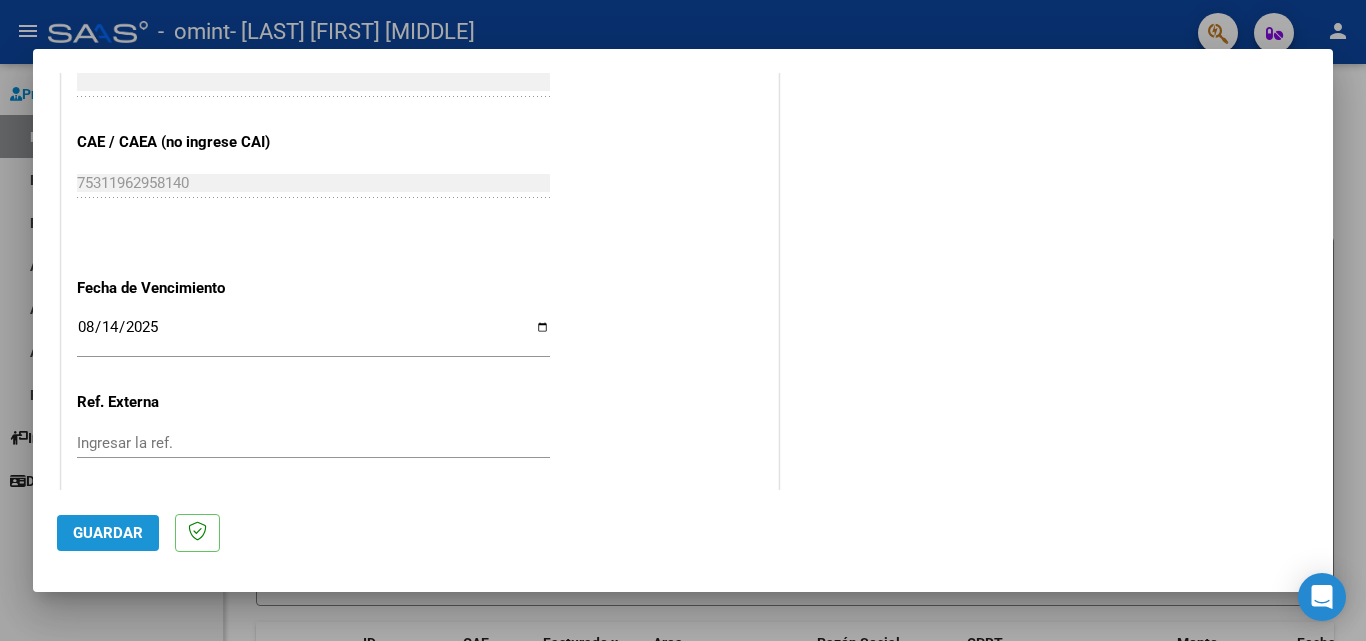 click on "Guardar" 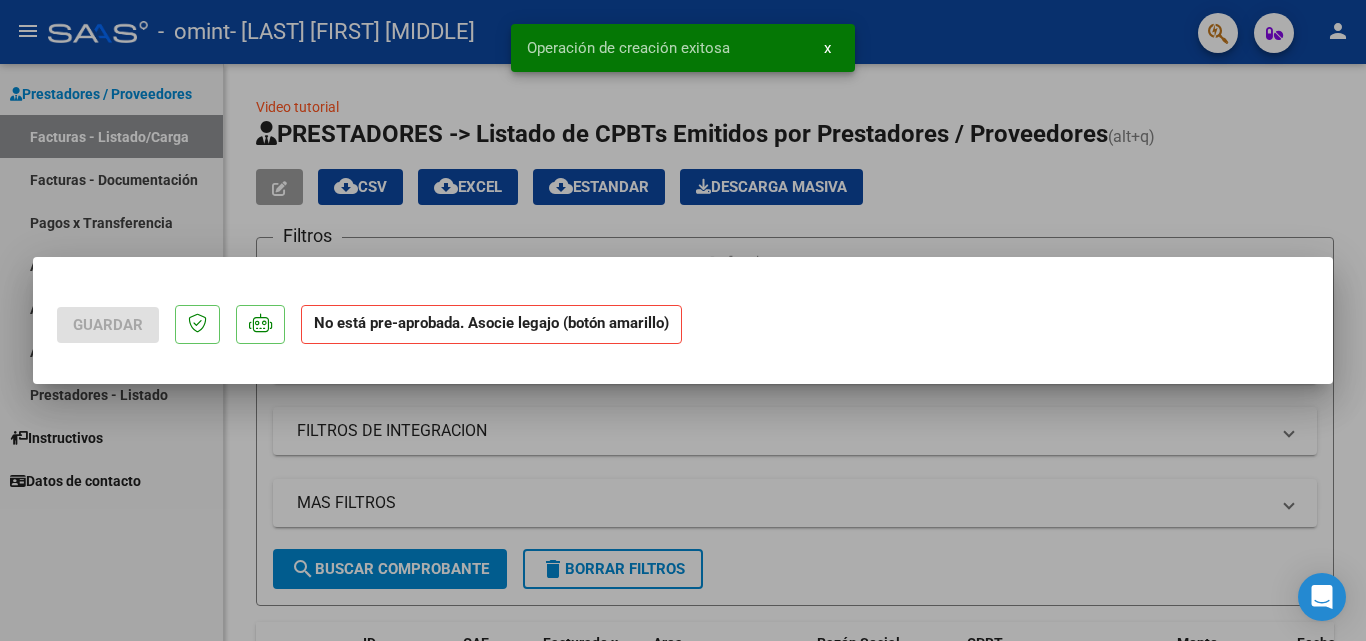 scroll, scrollTop: 0, scrollLeft: 0, axis: both 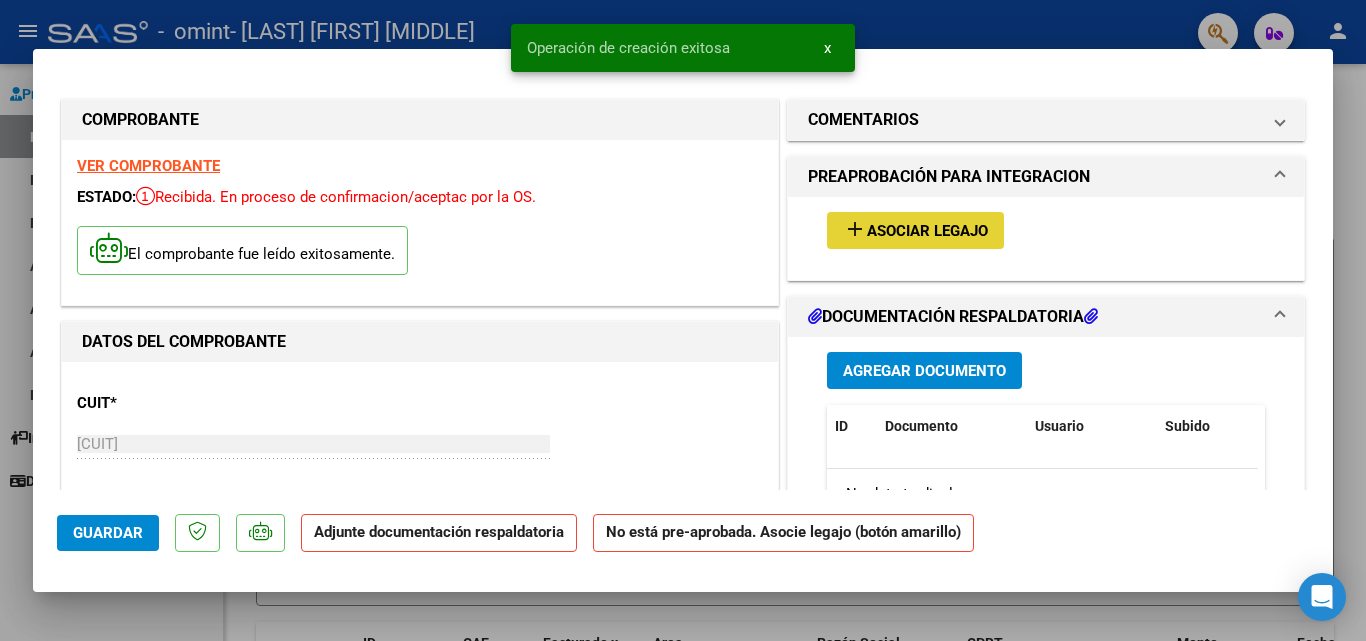 click on "Asociar Legajo" at bounding box center (927, 231) 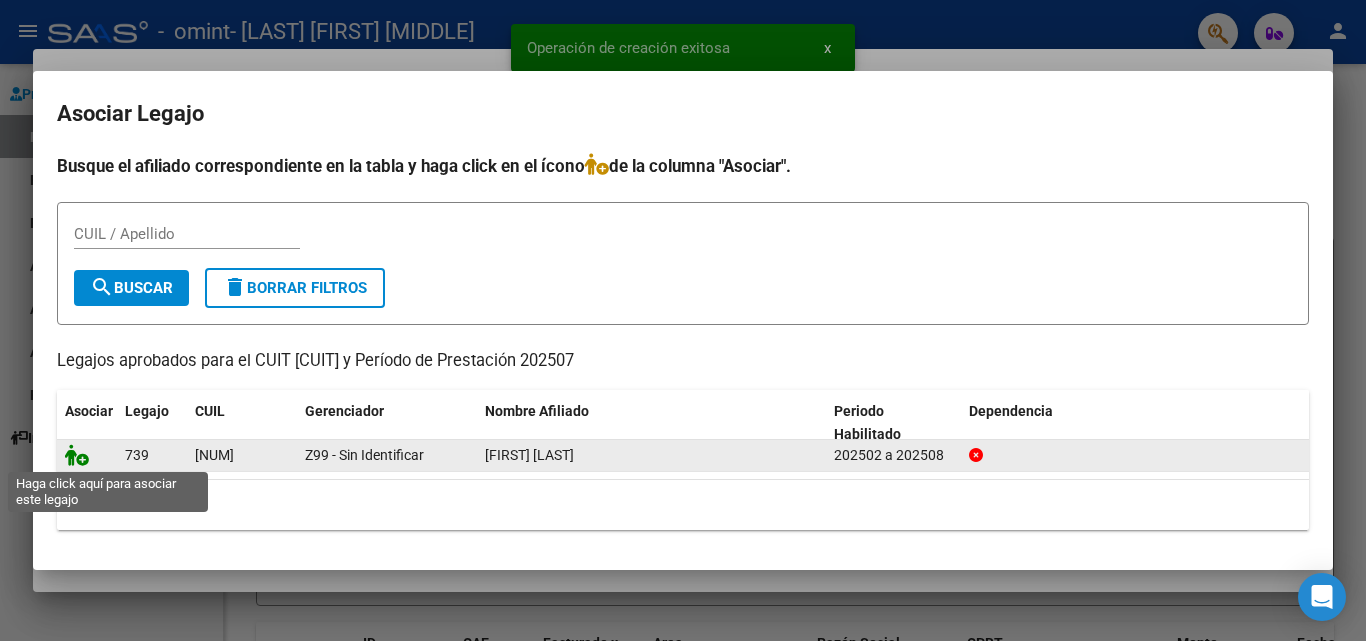 click 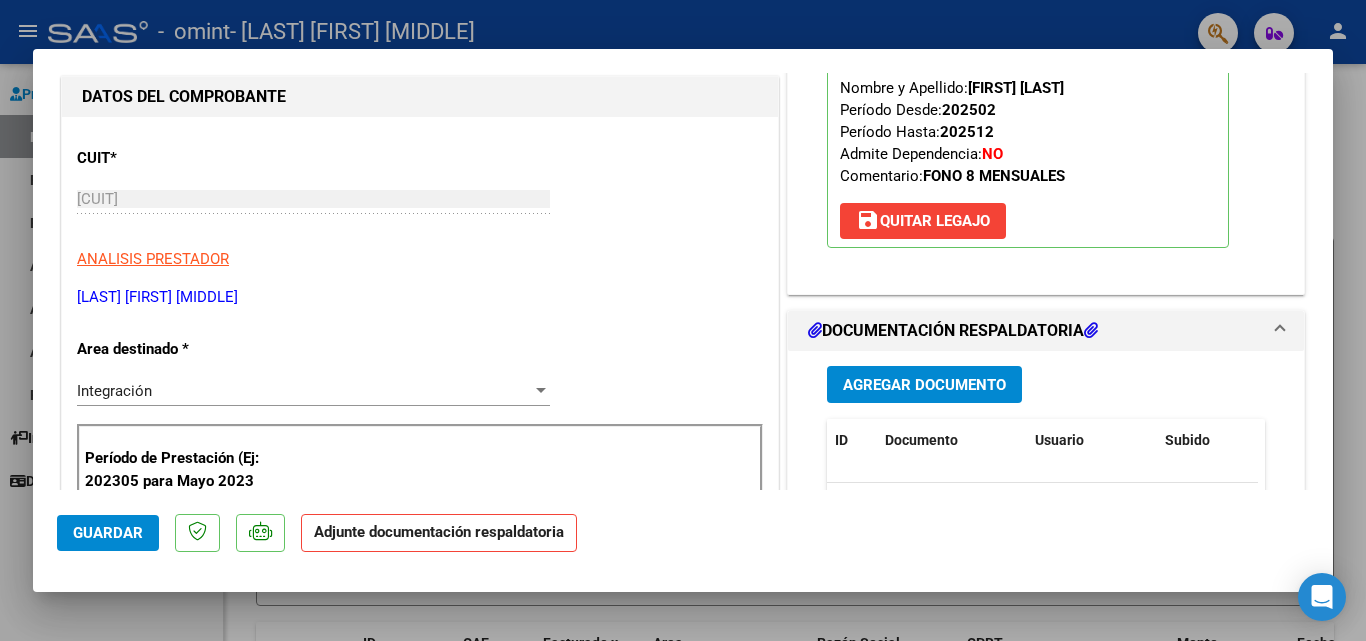 scroll, scrollTop: 367, scrollLeft: 0, axis: vertical 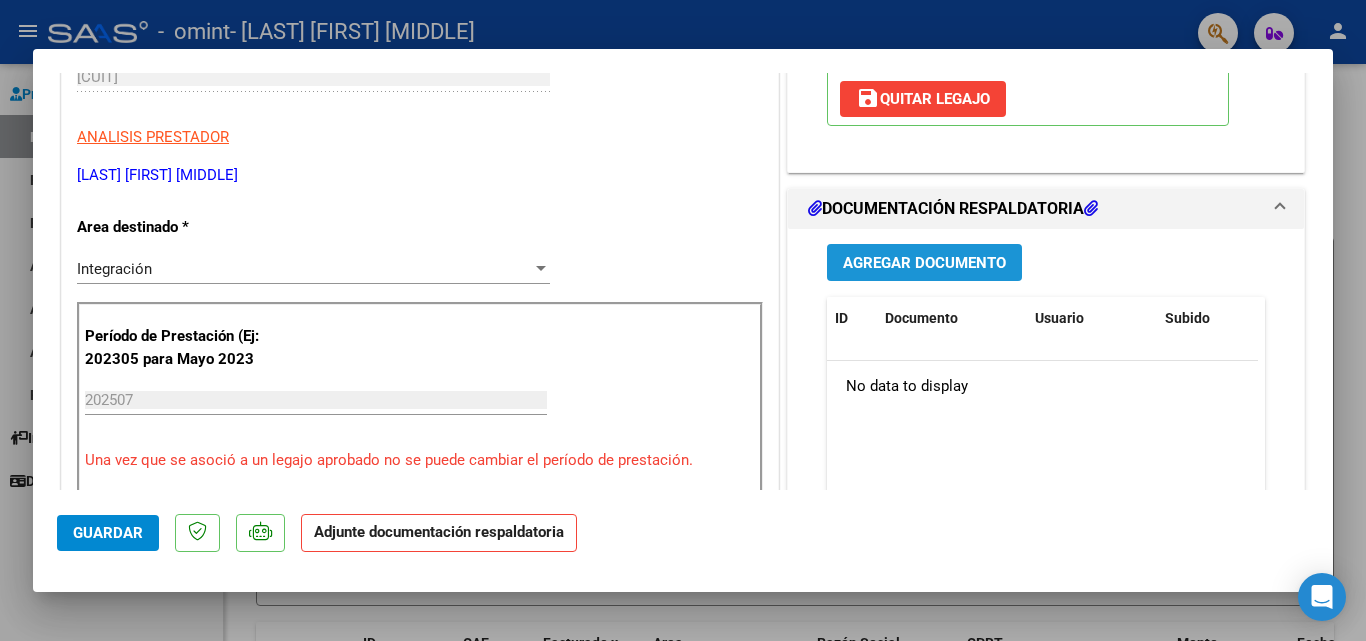 click on "Agregar Documento" at bounding box center (924, 263) 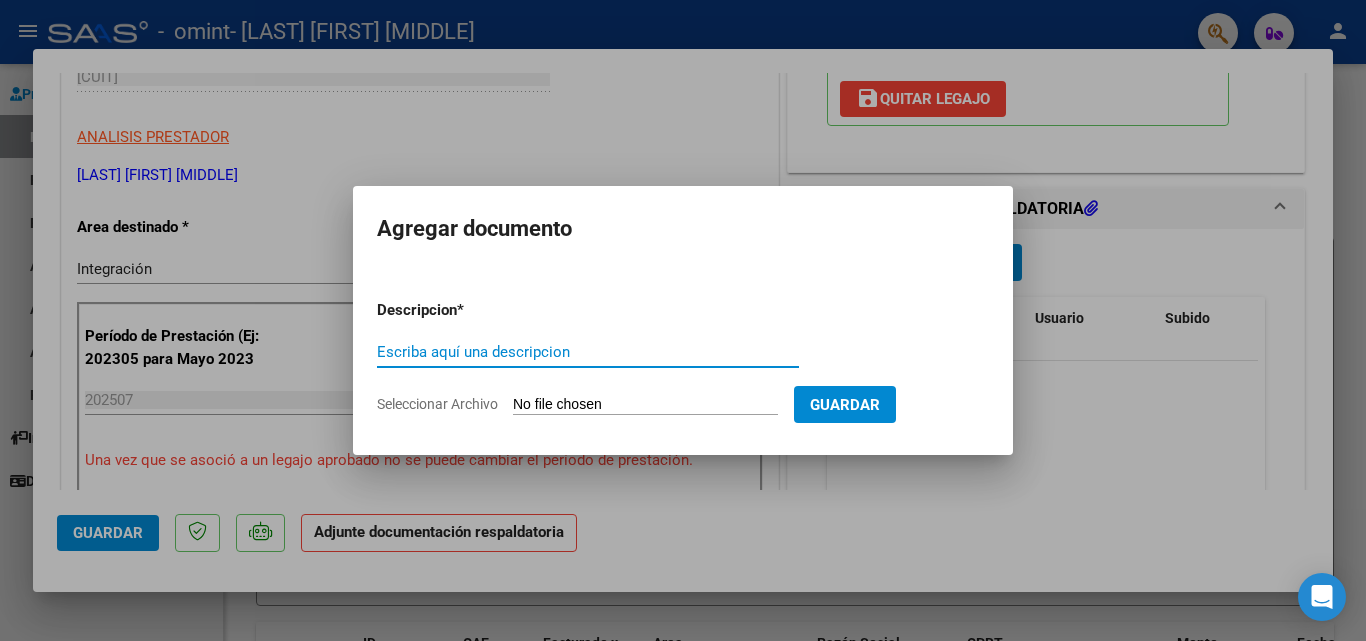 click on "Escriba aquí una descripcion" at bounding box center (588, 352) 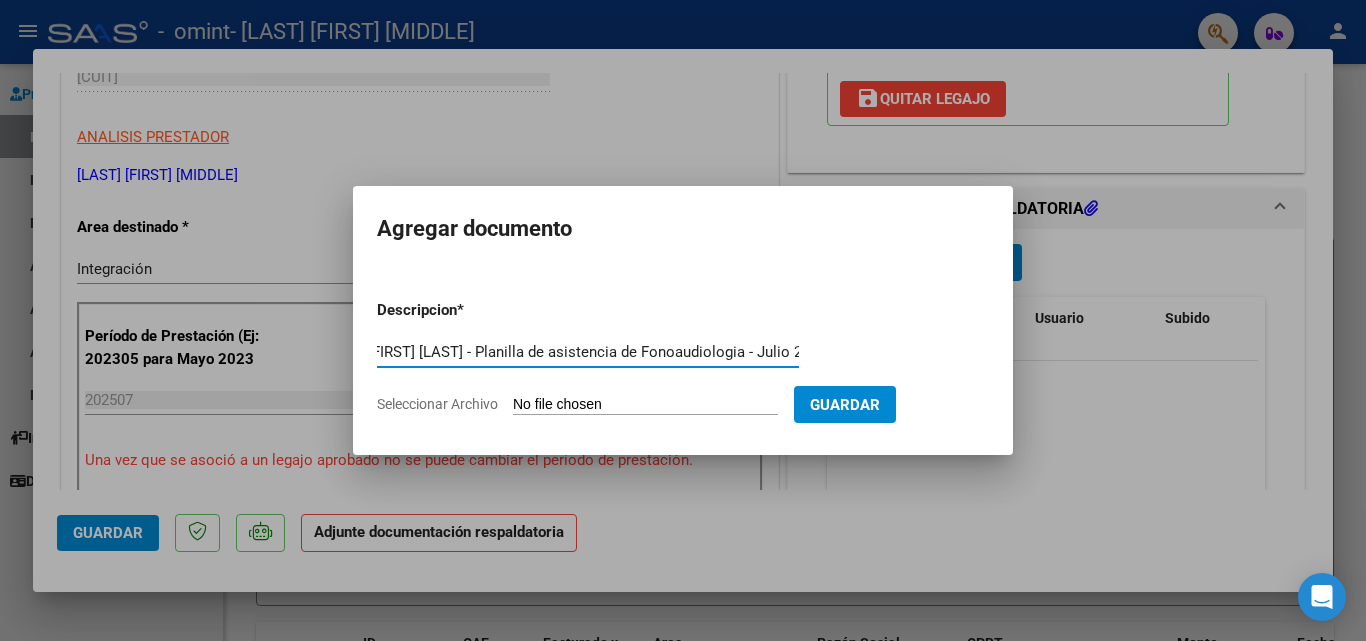 scroll, scrollTop: 0, scrollLeft: 17, axis: horizontal 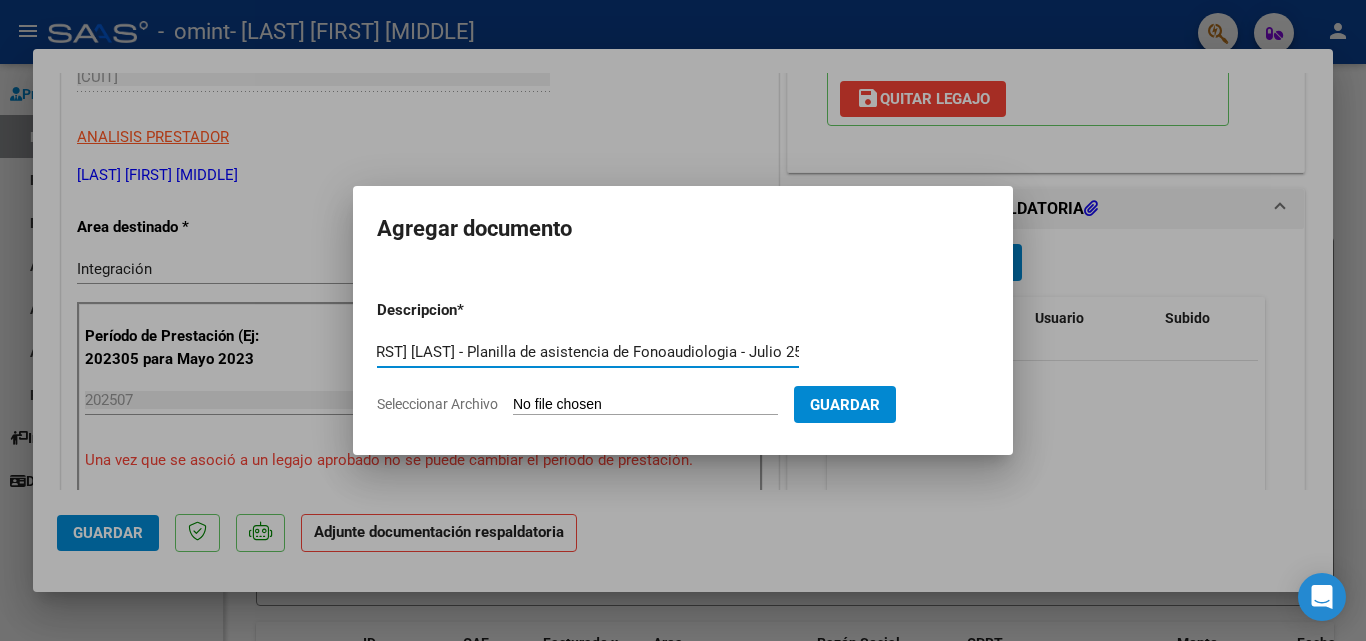 type on "[FIRST] [LAST] - Planilla de asistencia de Fonoaudiologia - Julio 25" 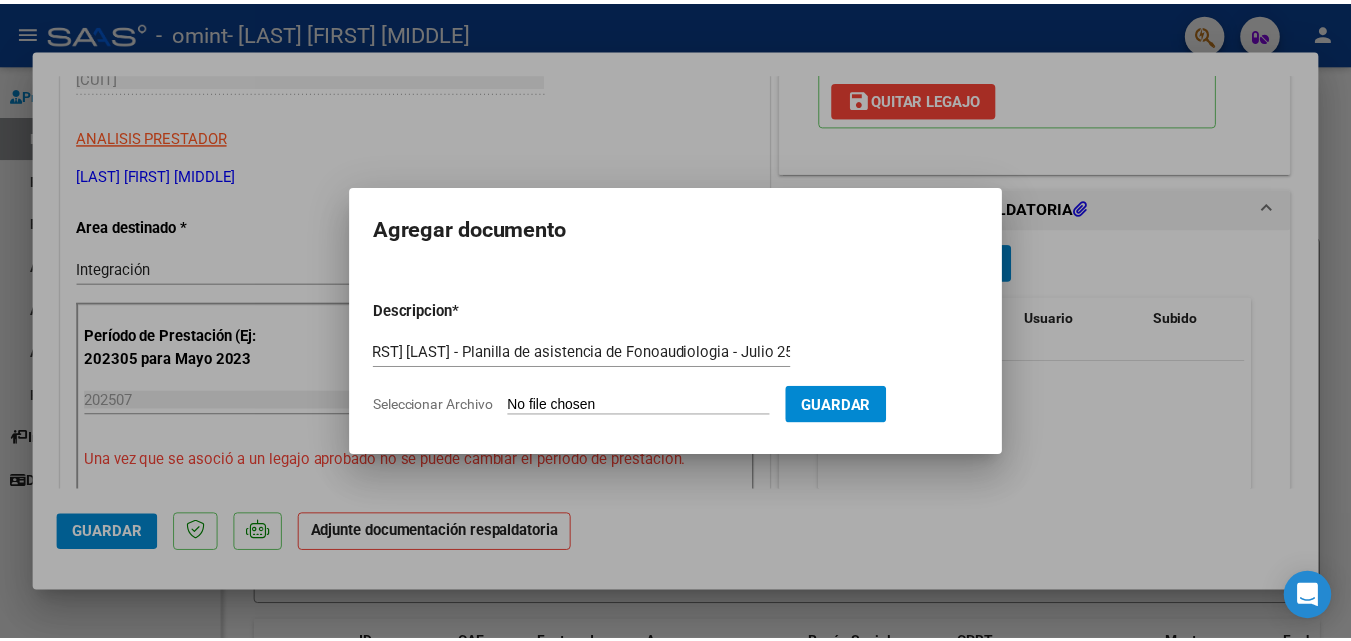 scroll, scrollTop: 0, scrollLeft: 0, axis: both 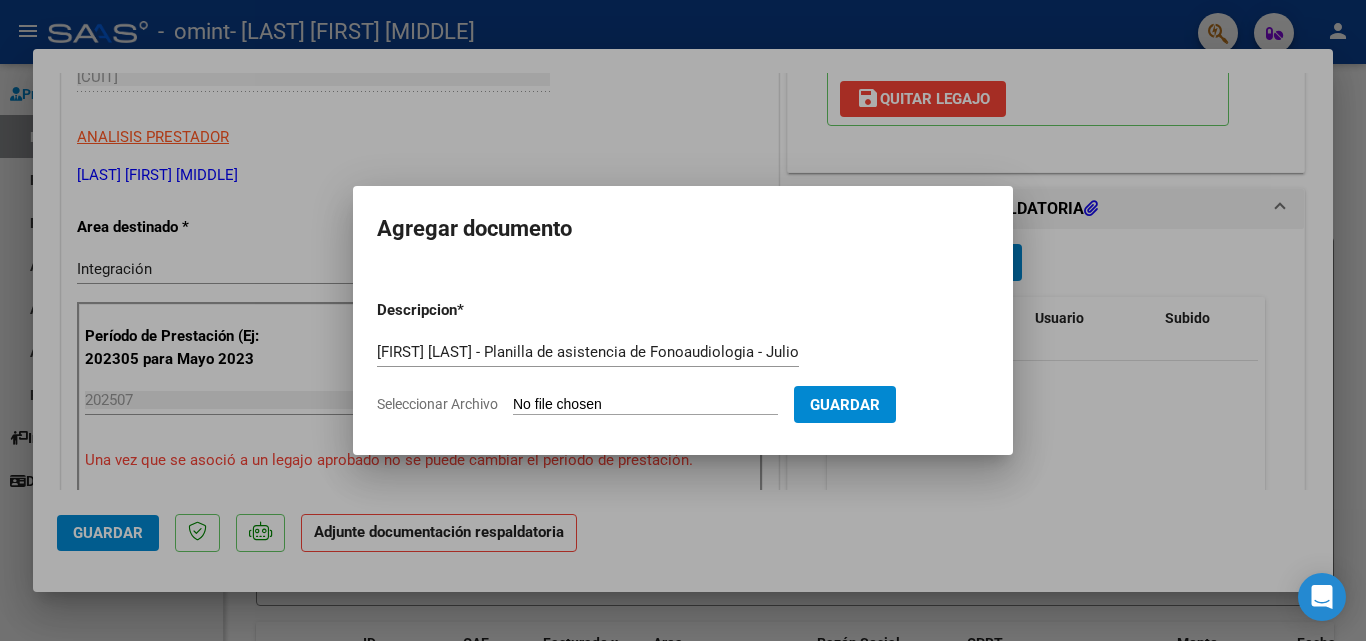 click on "Seleccionar Archivo" at bounding box center [645, 405] 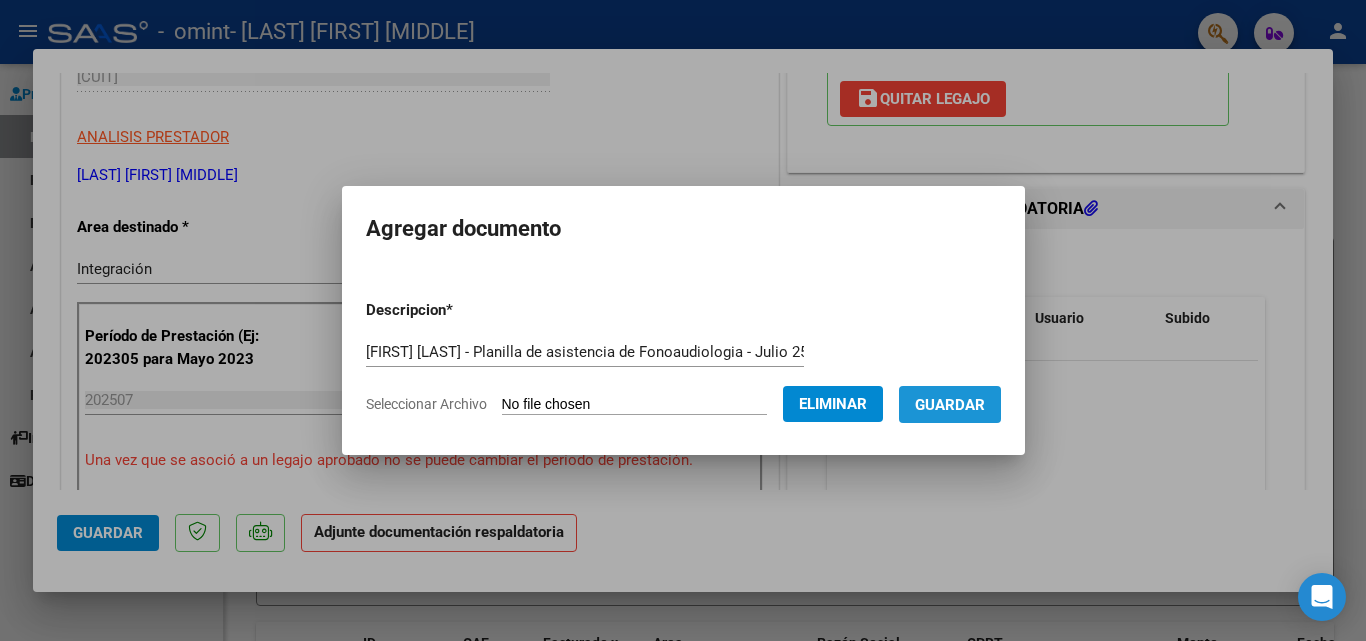click on "Guardar" at bounding box center [950, 405] 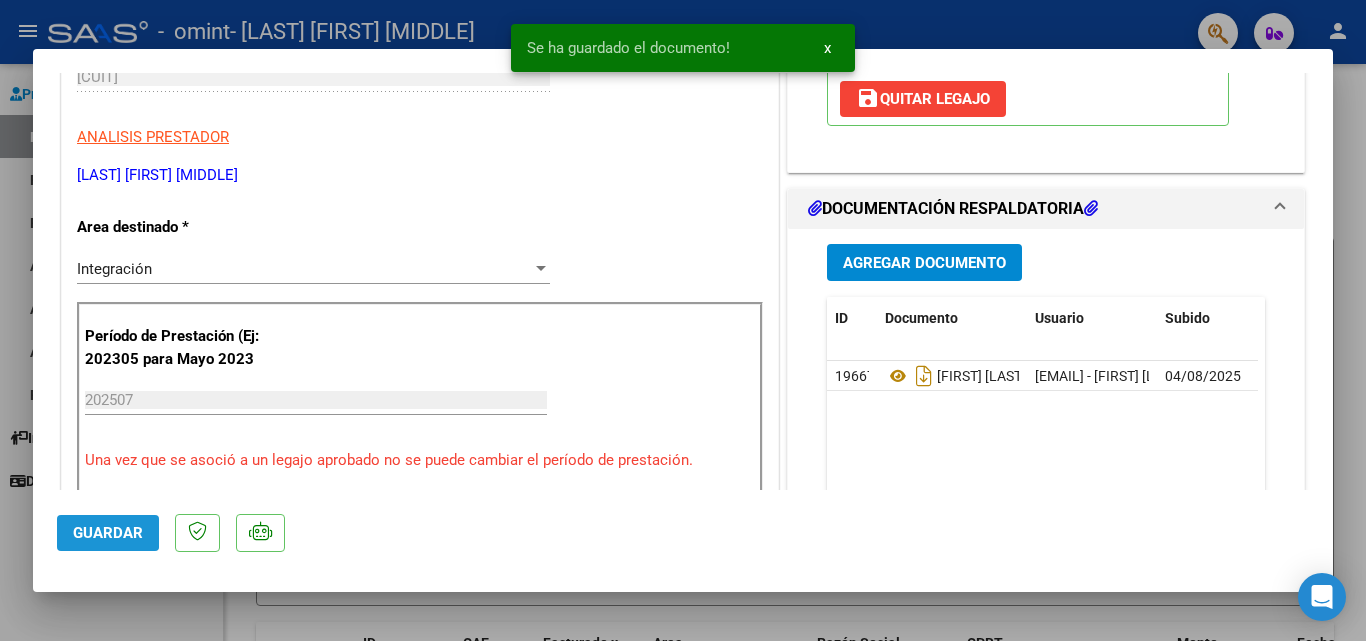 click on "Guardar" 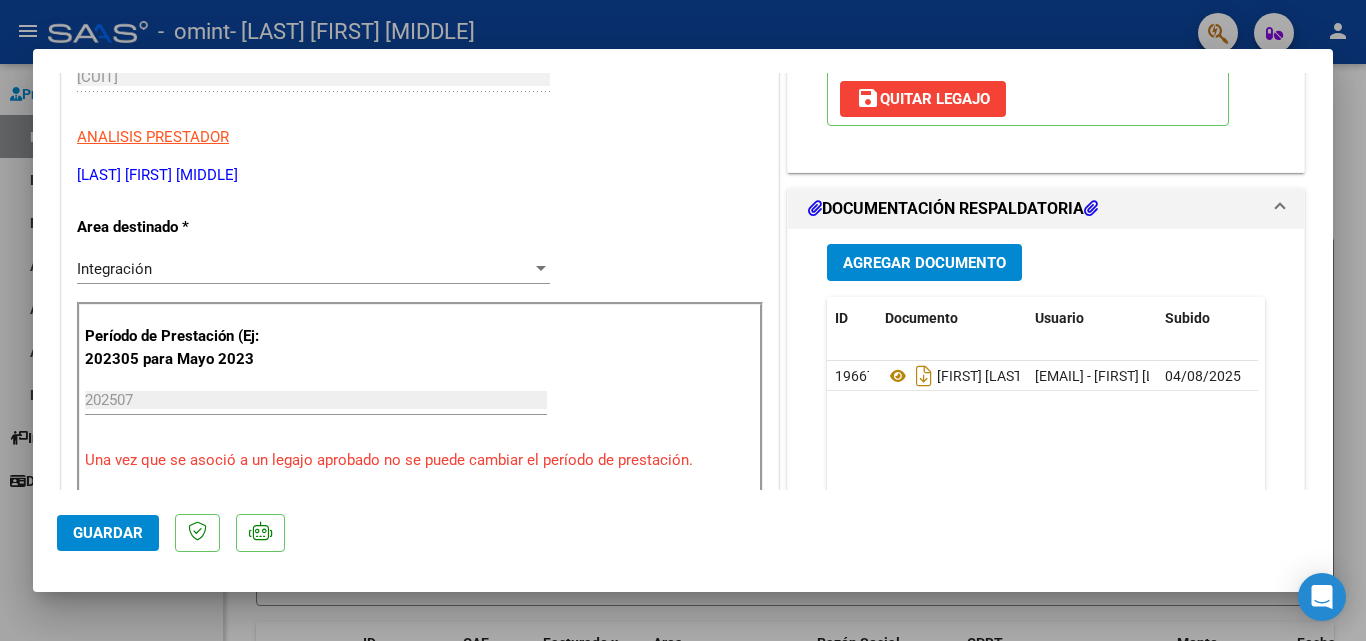 click at bounding box center (683, 320) 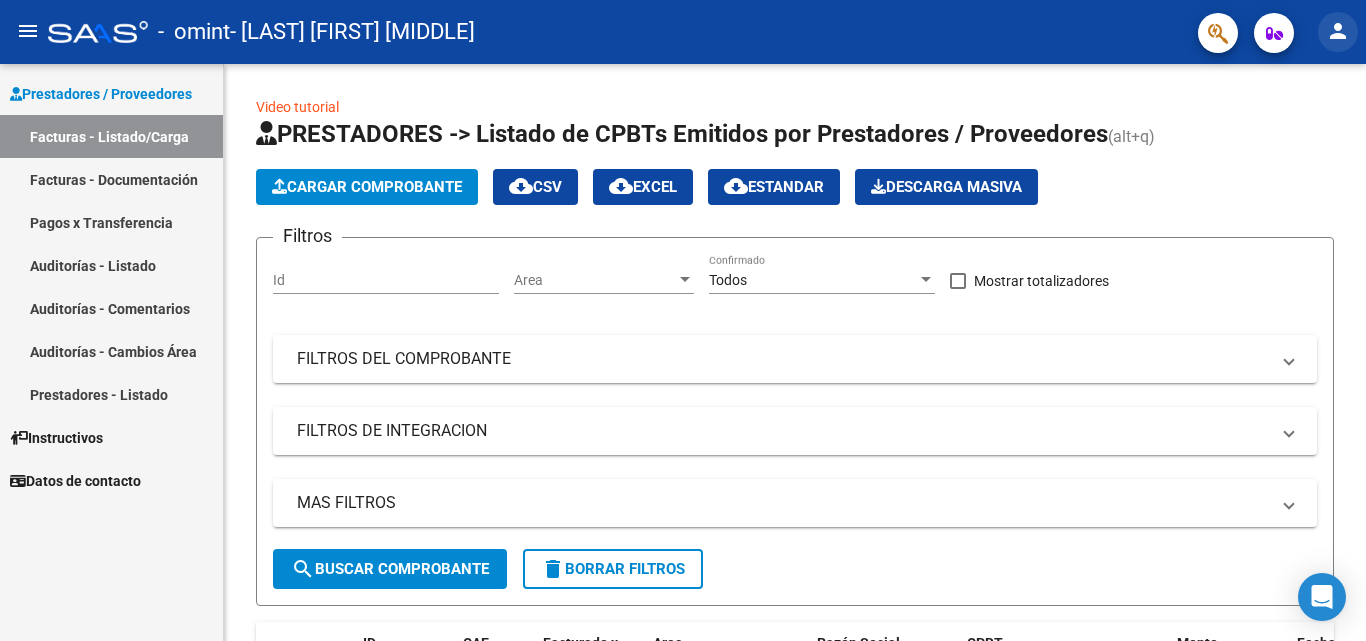 click on "person" 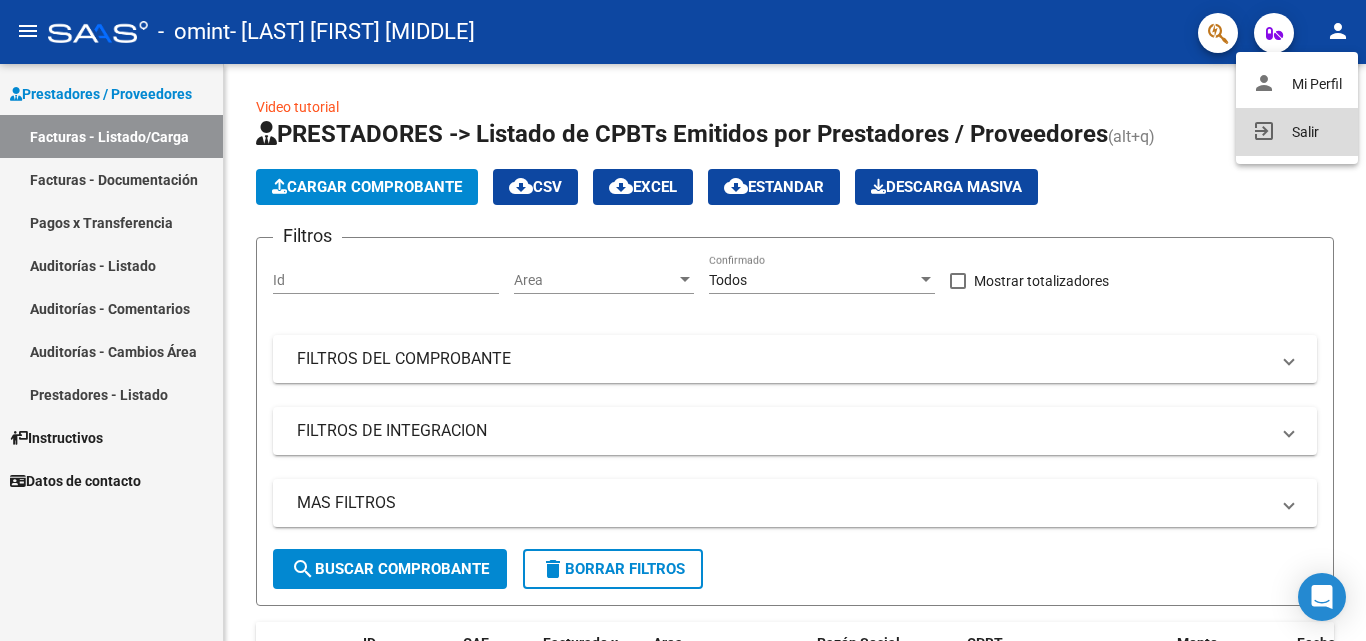 click on "exit_to_app  Salir" at bounding box center [1297, 132] 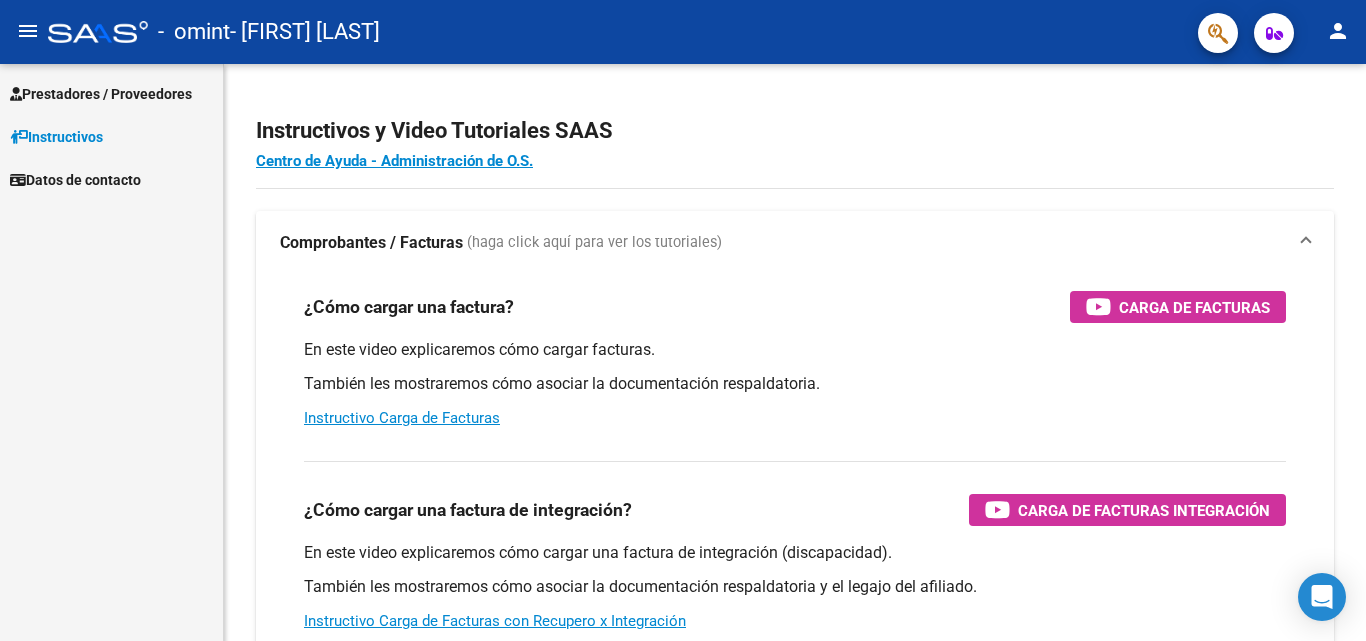 scroll, scrollTop: 0, scrollLeft: 0, axis: both 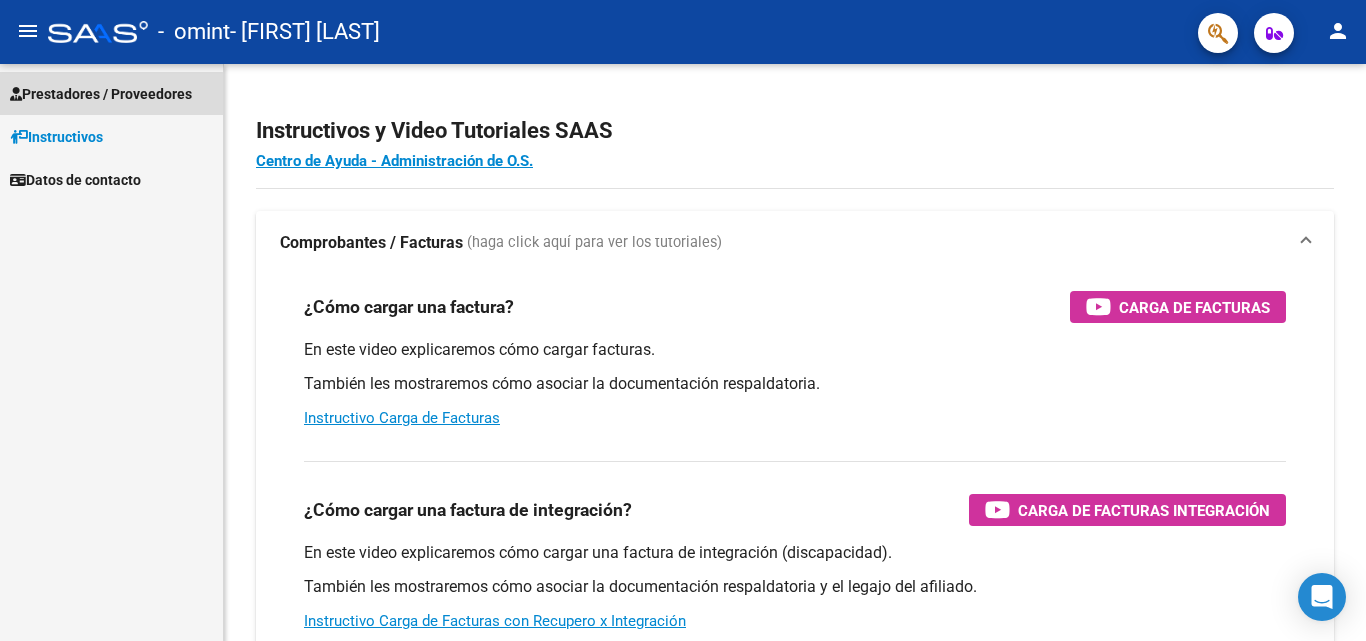 click on "Prestadores / Proveedores" at bounding box center [101, 94] 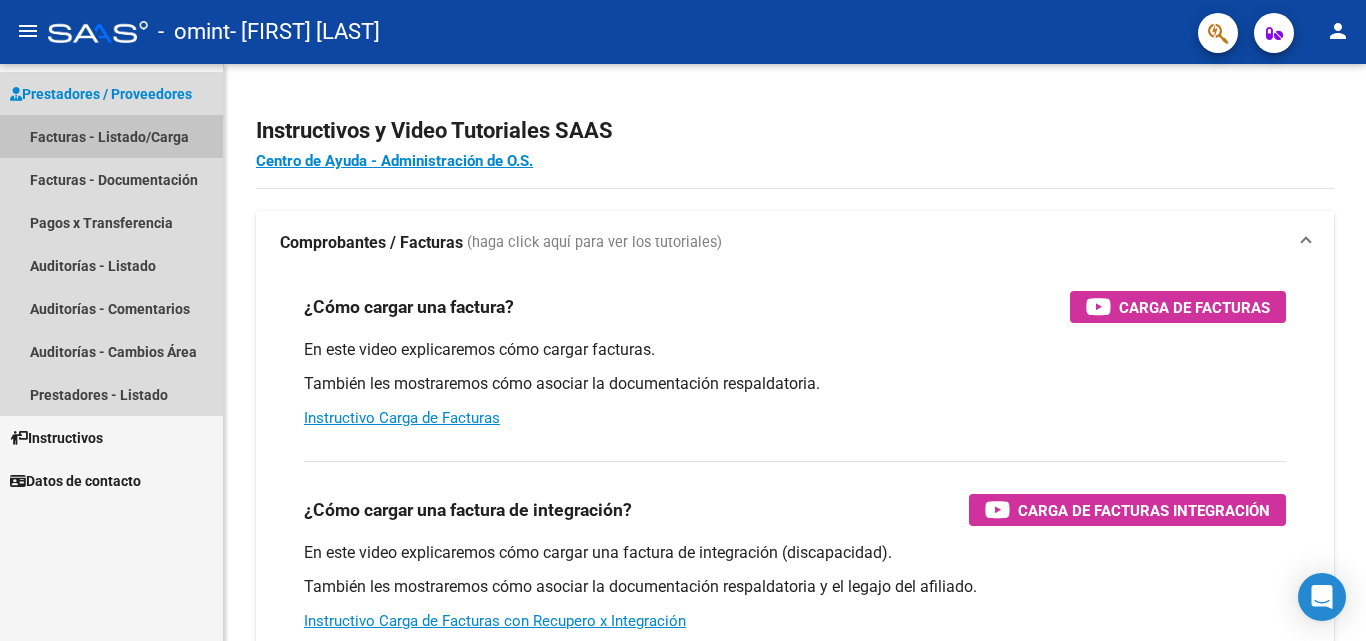 click on "Facturas - Listado/Carga" at bounding box center [111, 136] 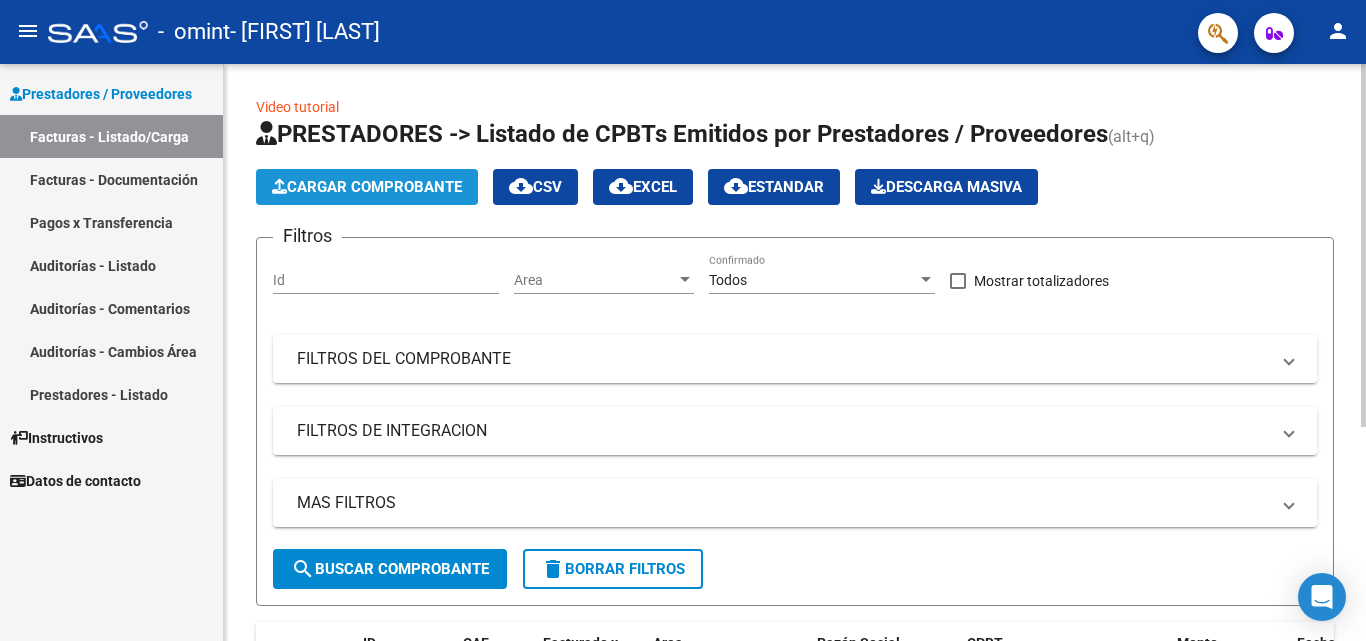 click on "Cargar Comprobante" 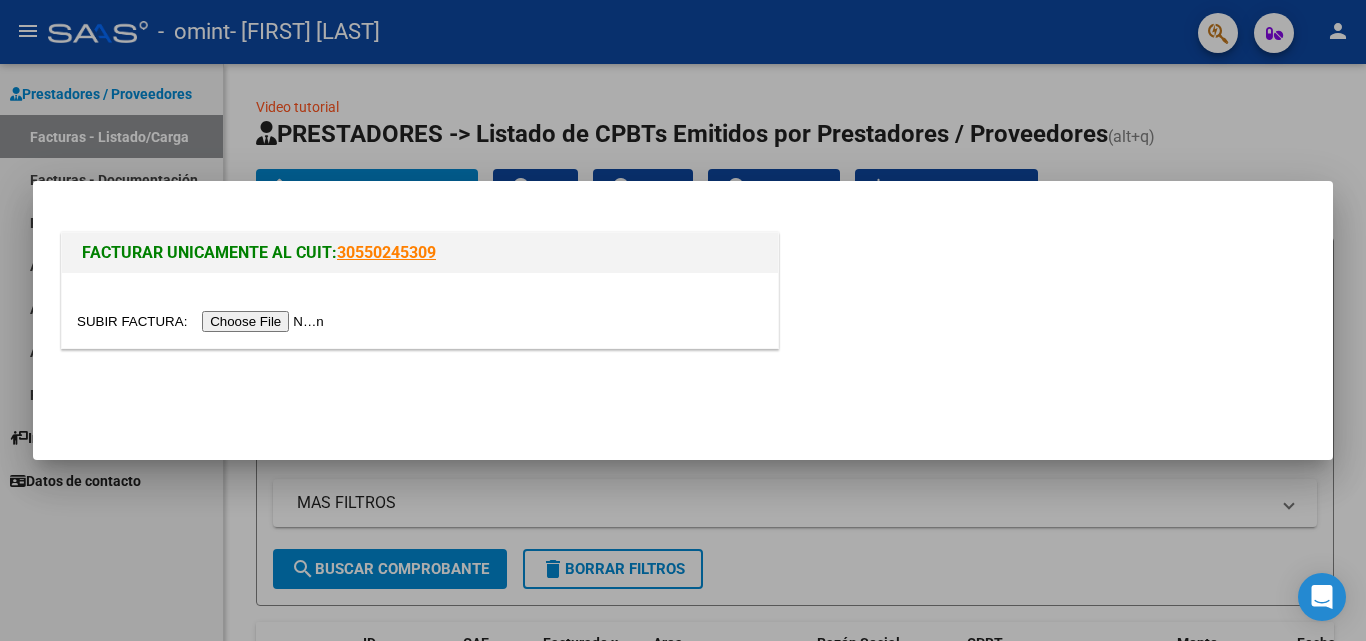 click at bounding box center (203, 321) 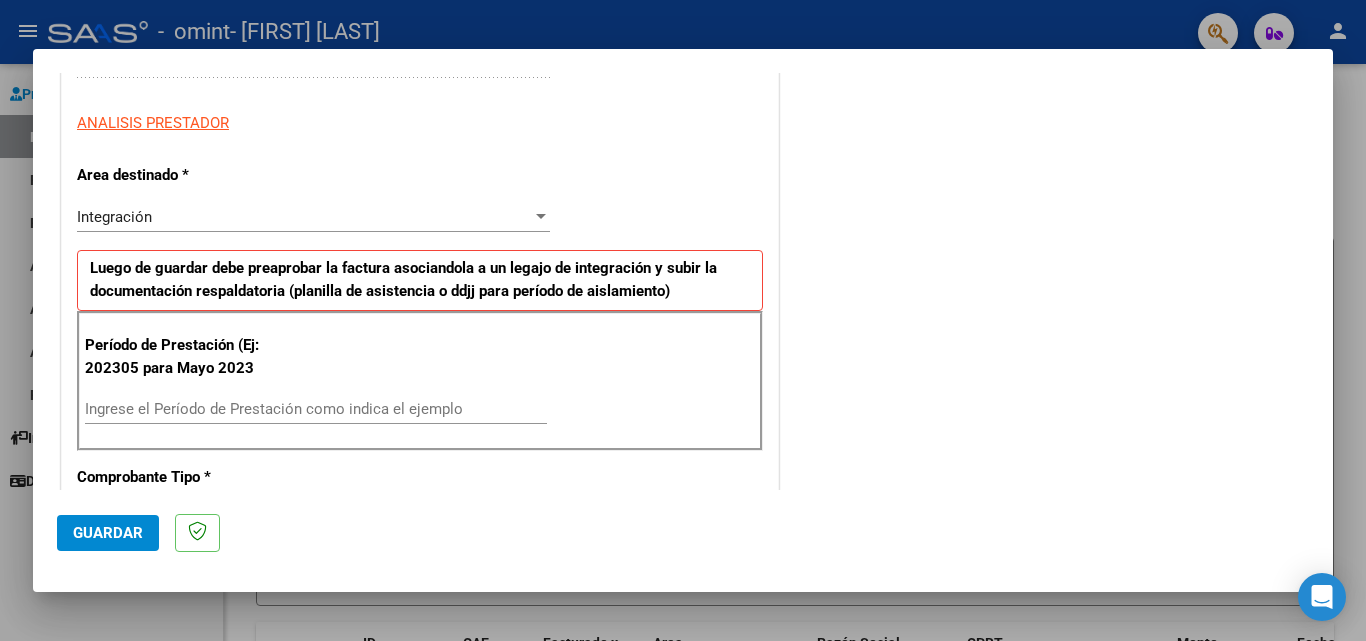 scroll, scrollTop: 402, scrollLeft: 0, axis: vertical 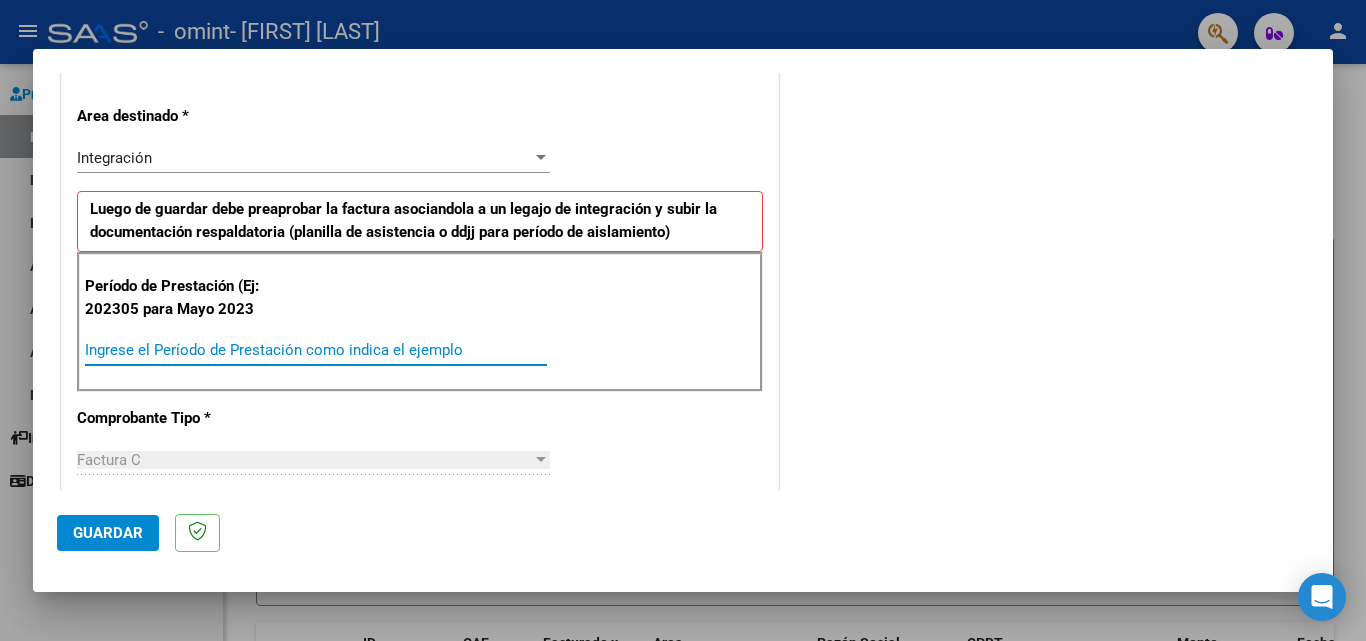 click on "Ingrese el Período de Prestación como indica el ejemplo" at bounding box center [316, 350] 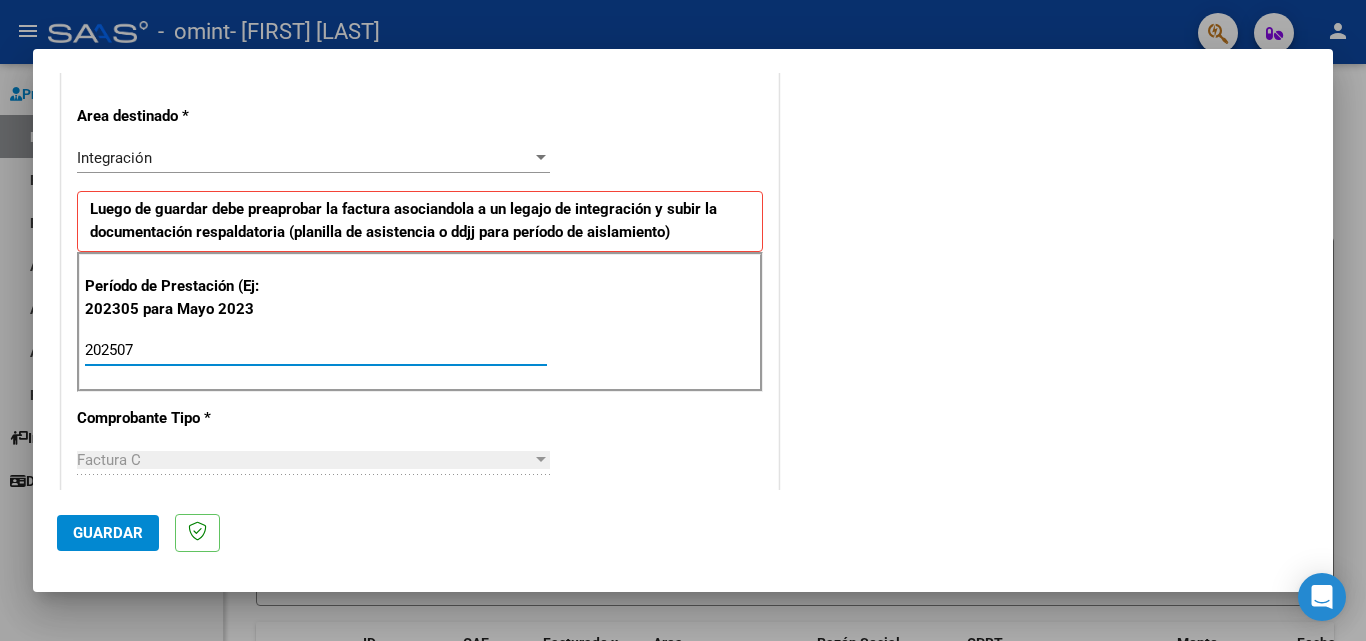 type on "202507" 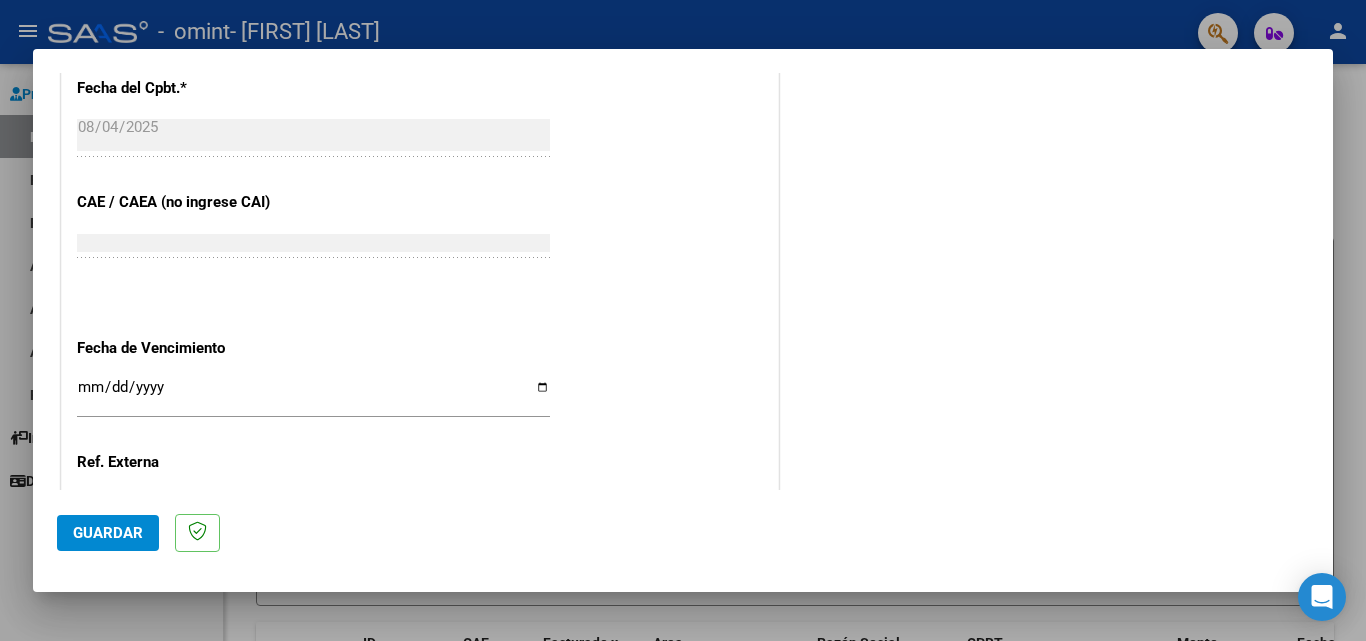 scroll, scrollTop: 1187, scrollLeft: 0, axis: vertical 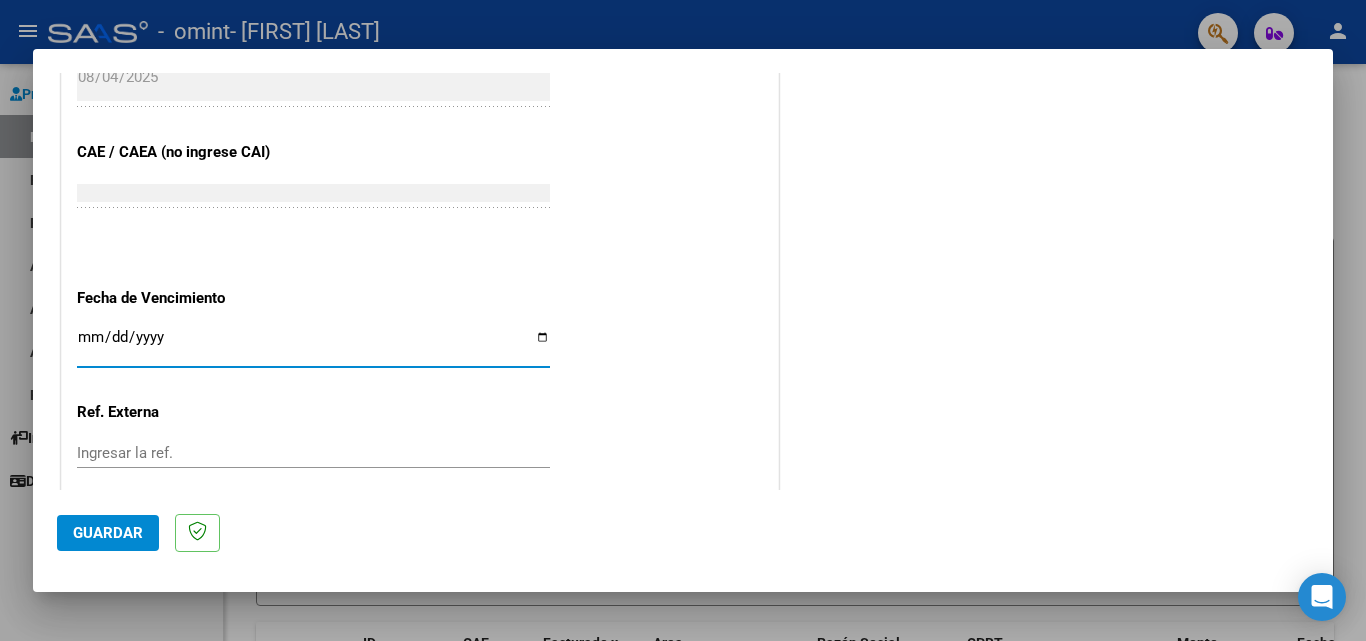 click on "Ingresar la fecha" at bounding box center (313, 345) 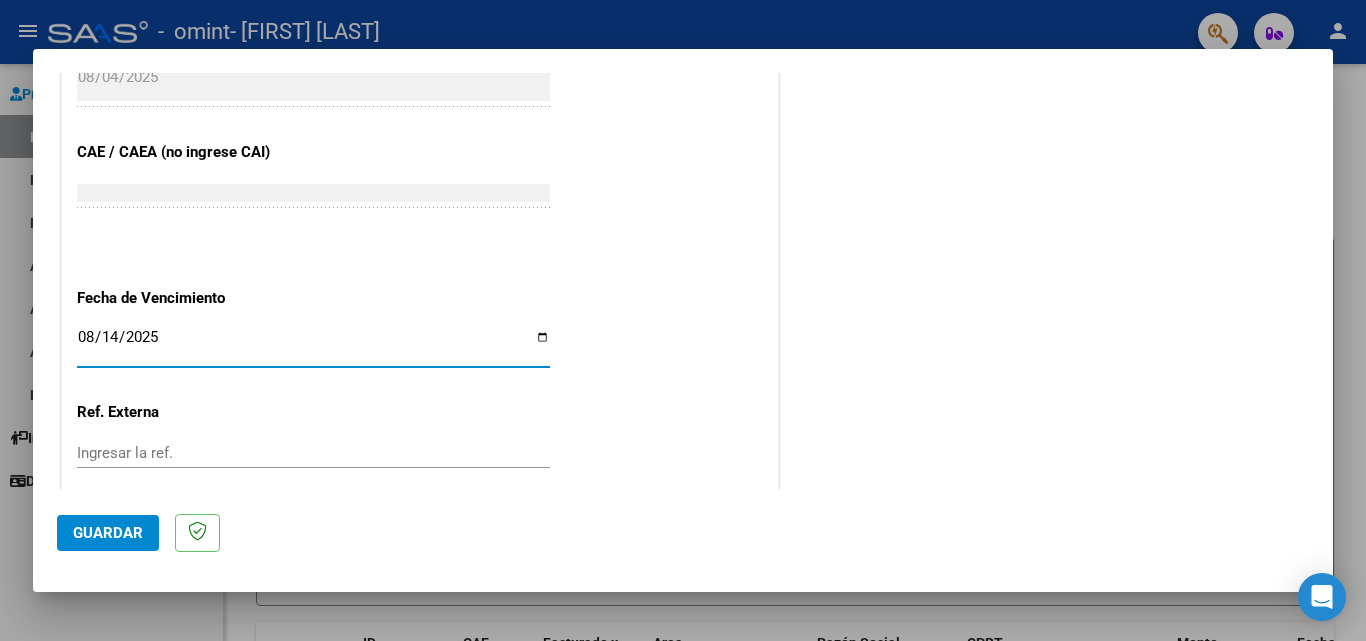 type on "2025-08-14" 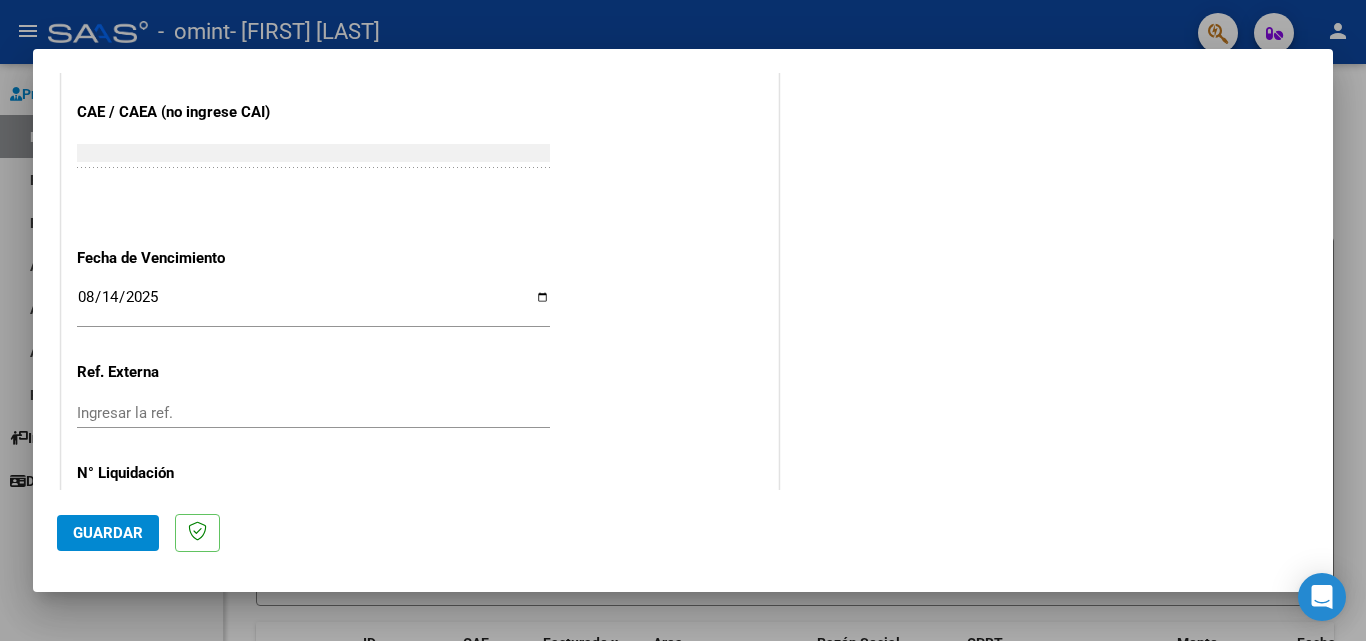 scroll, scrollTop: 1305, scrollLeft: 0, axis: vertical 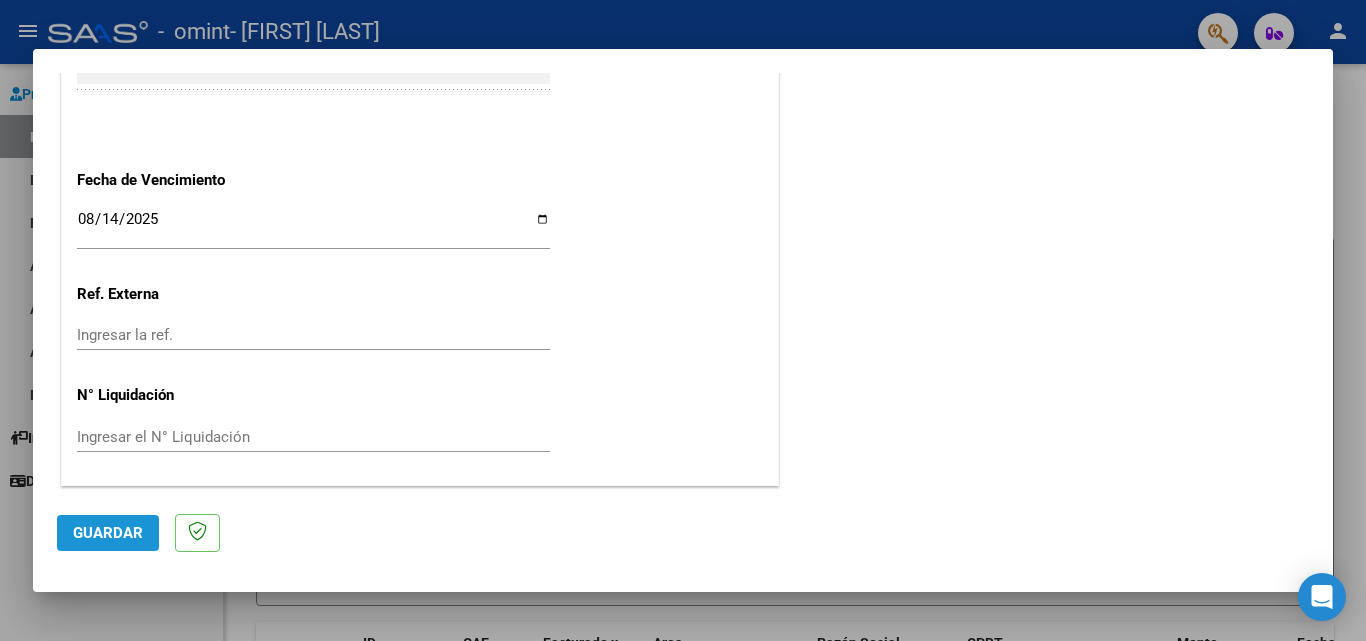 click on "Guardar" 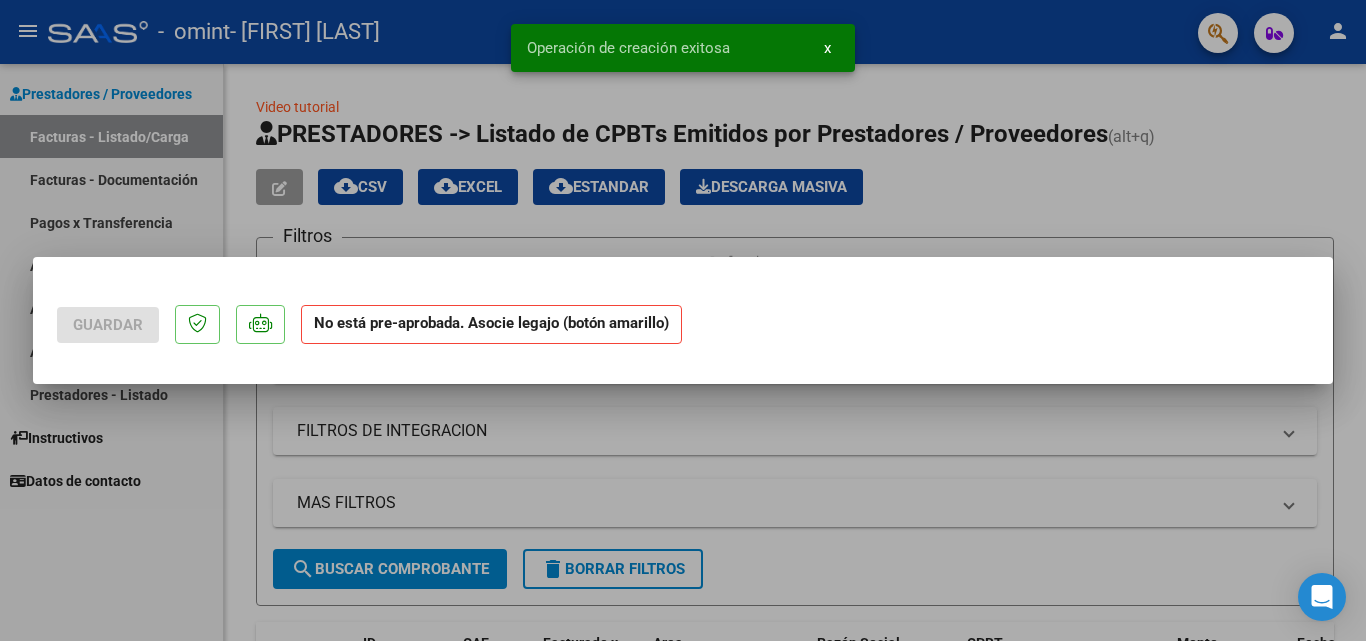 scroll, scrollTop: 0, scrollLeft: 0, axis: both 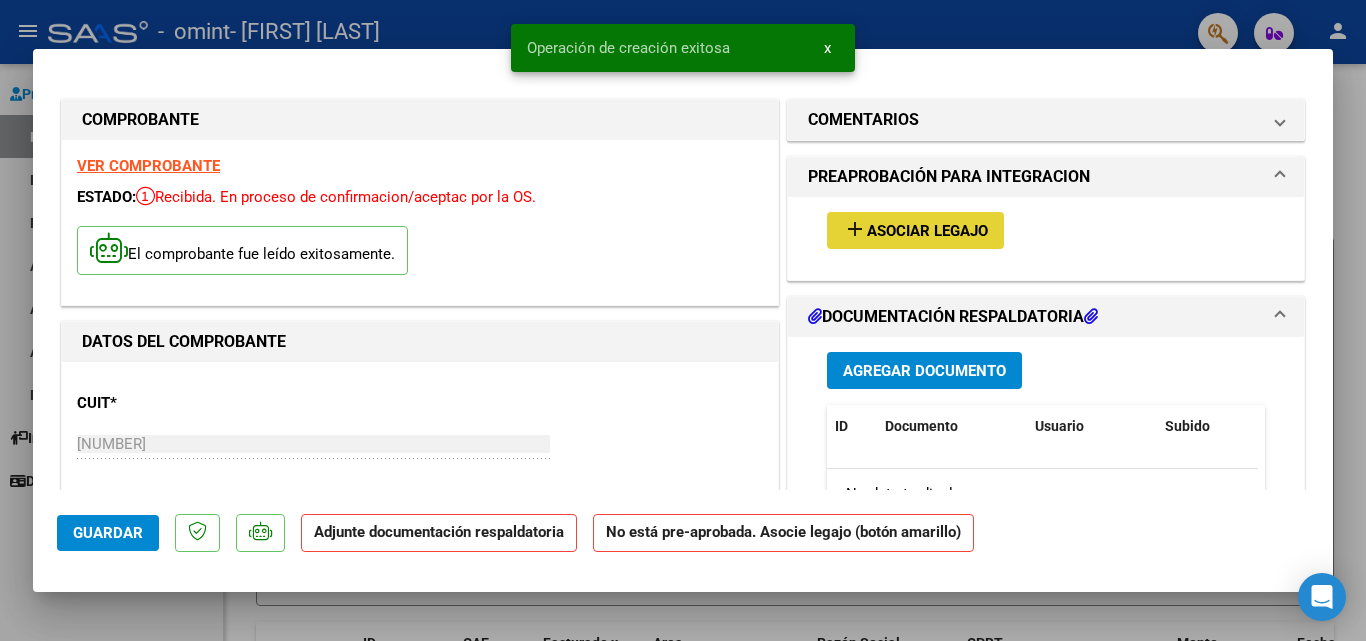 click on "Asociar Legajo" at bounding box center (927, 231) 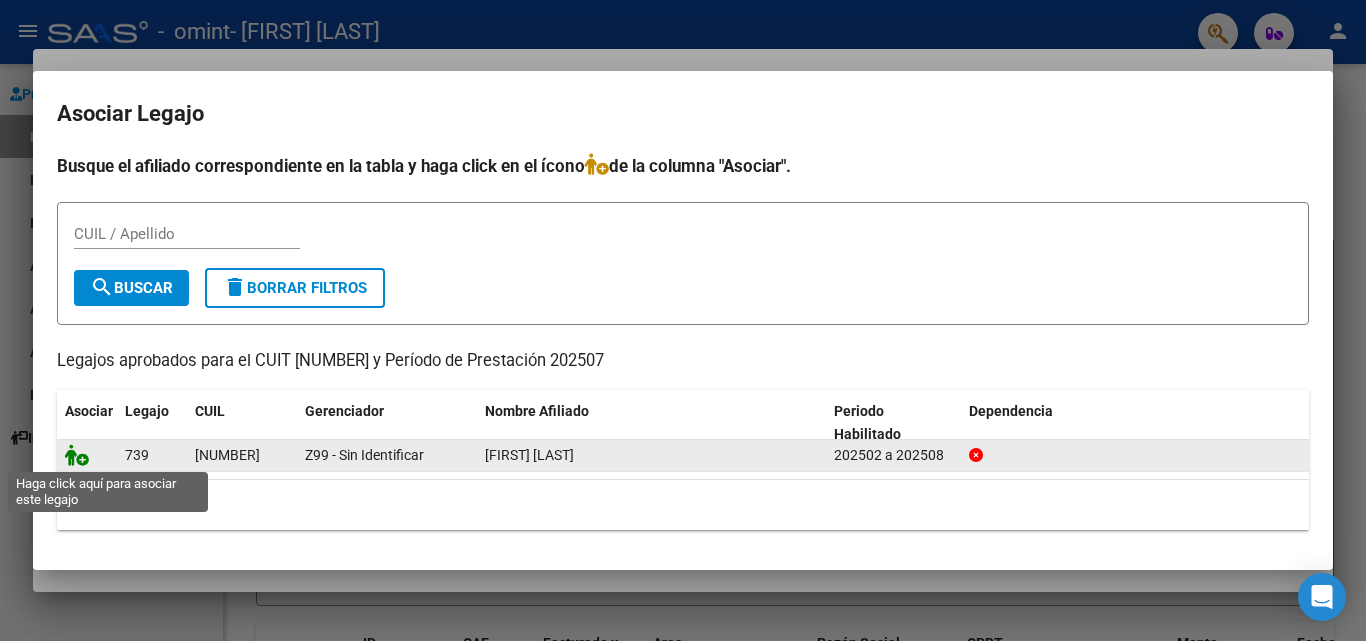 click 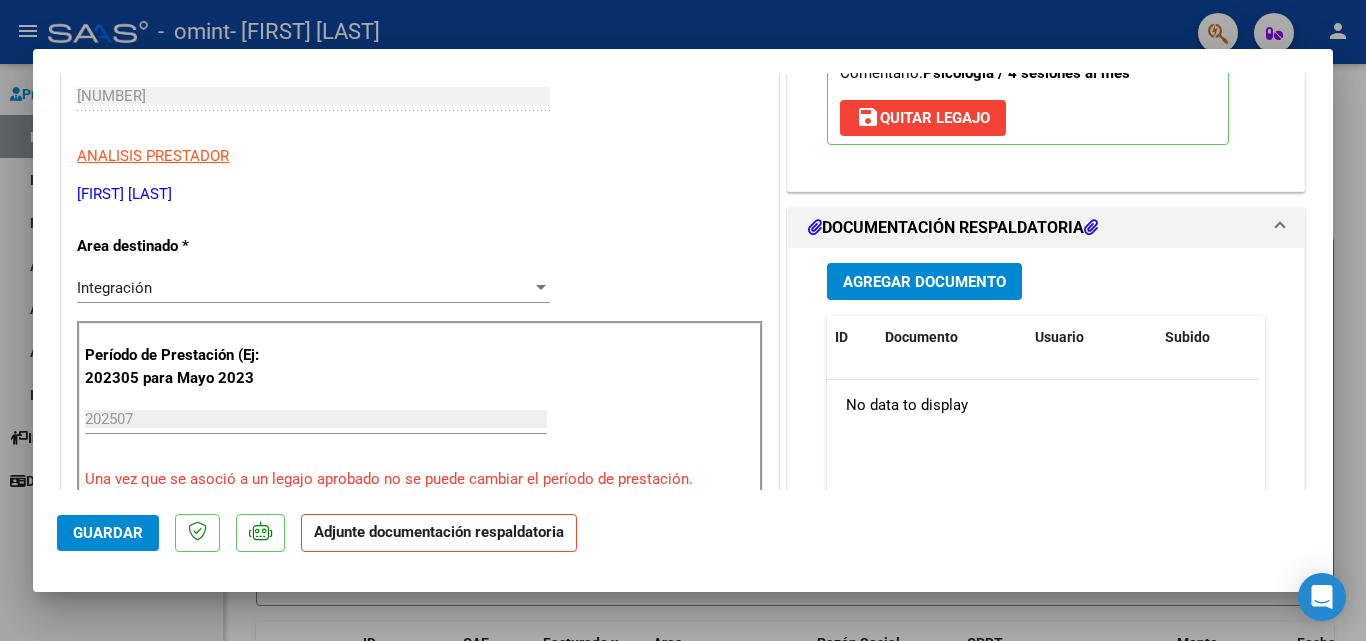 scroll, scrollTop: 367, scrollLeft: 0, axis: vertical 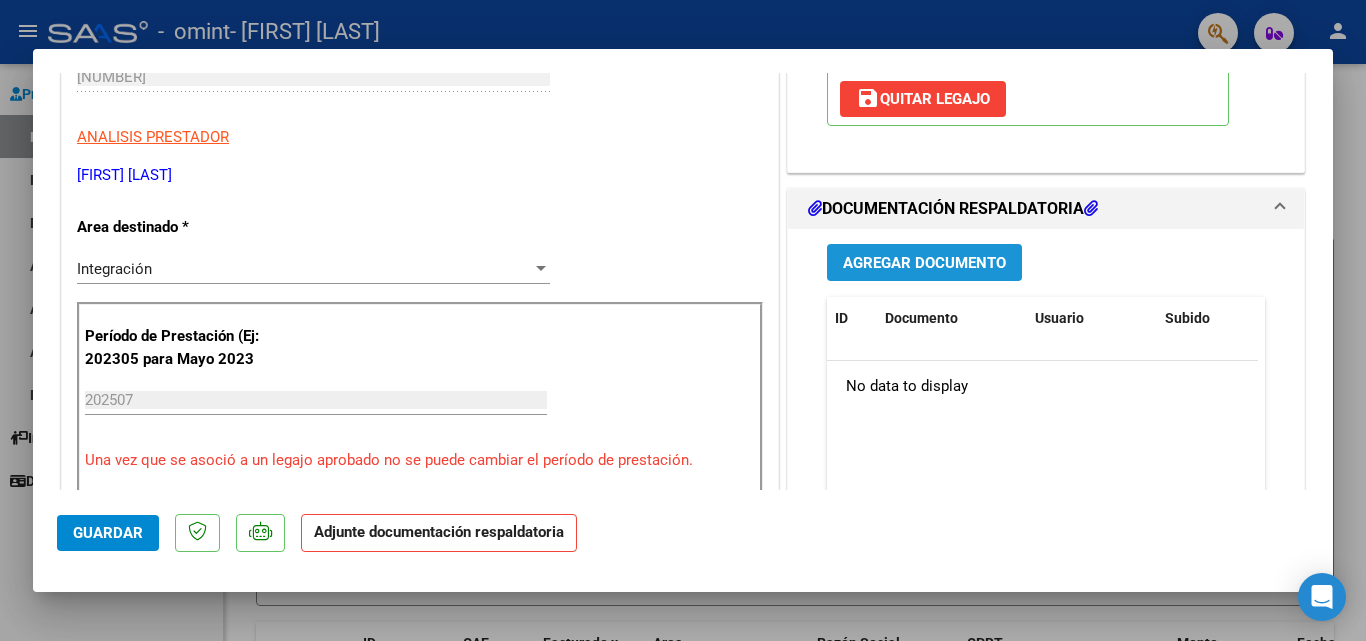click on "Agregar Documento" at bounding box center (924, 263) 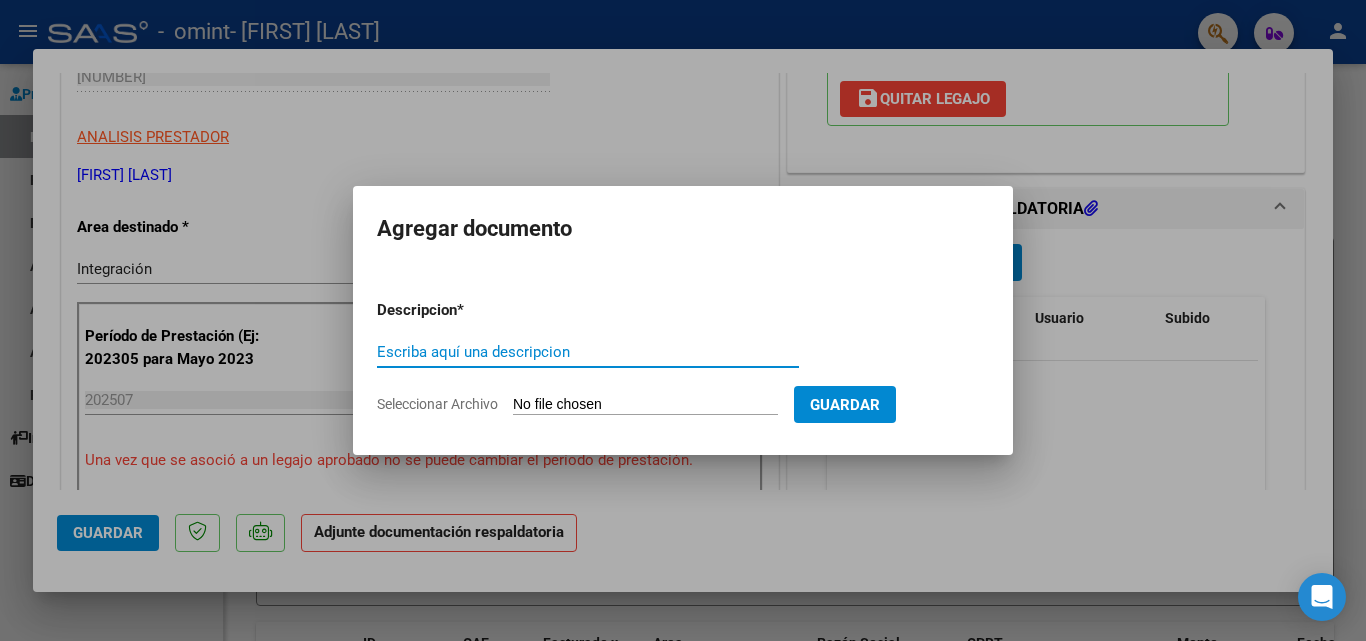 click on "Escriba aquí una descripcion" at bounding box center (588, 352) 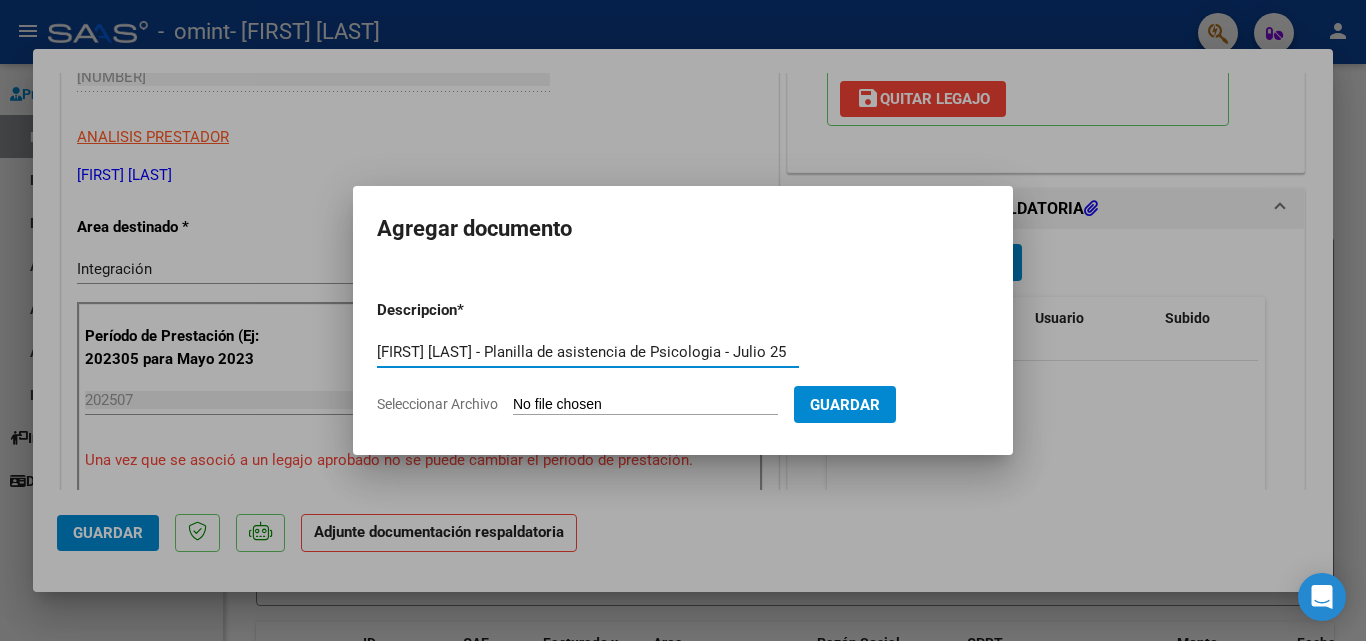 type on "Romero Felipe - Planilla de asistencia de Psicologia - Julio 25" 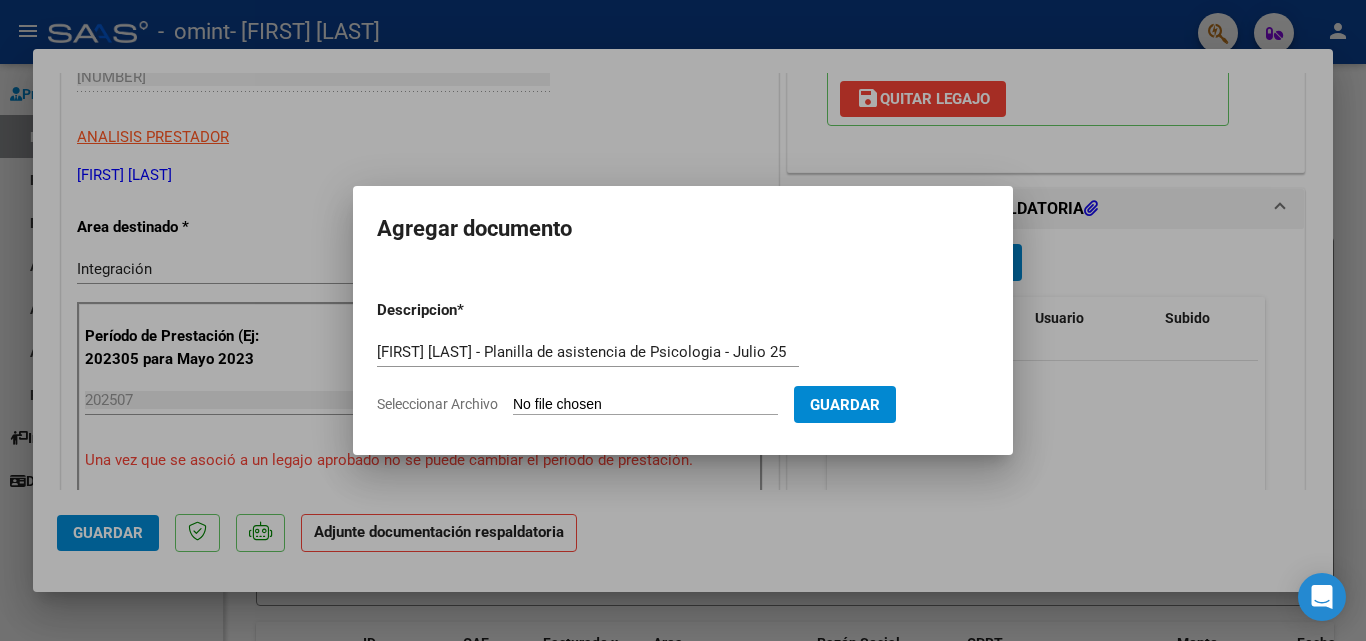 click on "Seleccionar Archivo" at bounding box center (645, 405) 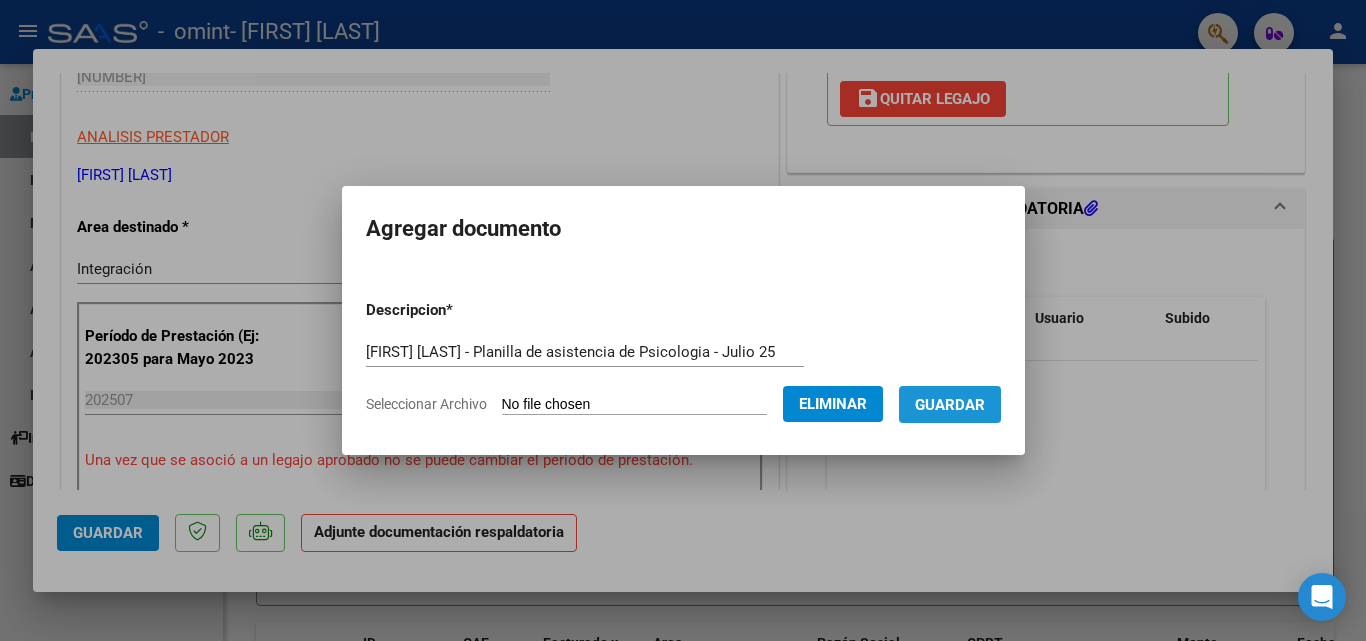 click on "Guardar" at bounding box center (950, 405) 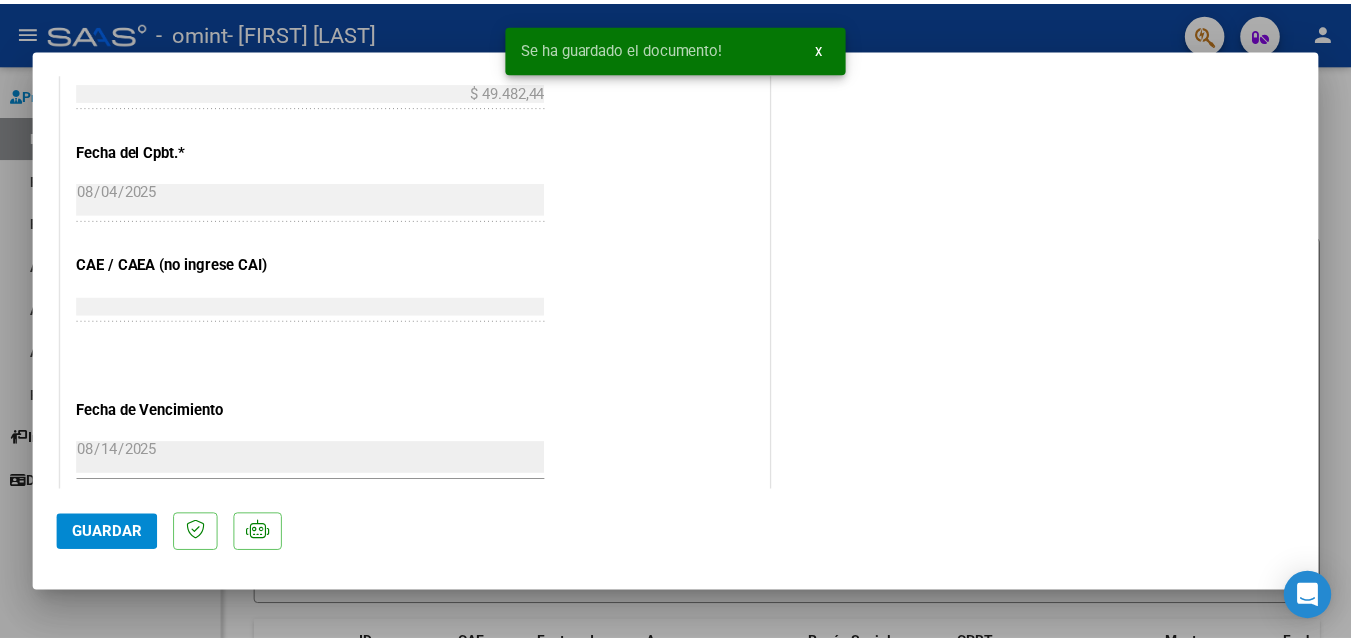 scroll, scrollTop: 917, scrollLeft: 0, axis: vertical 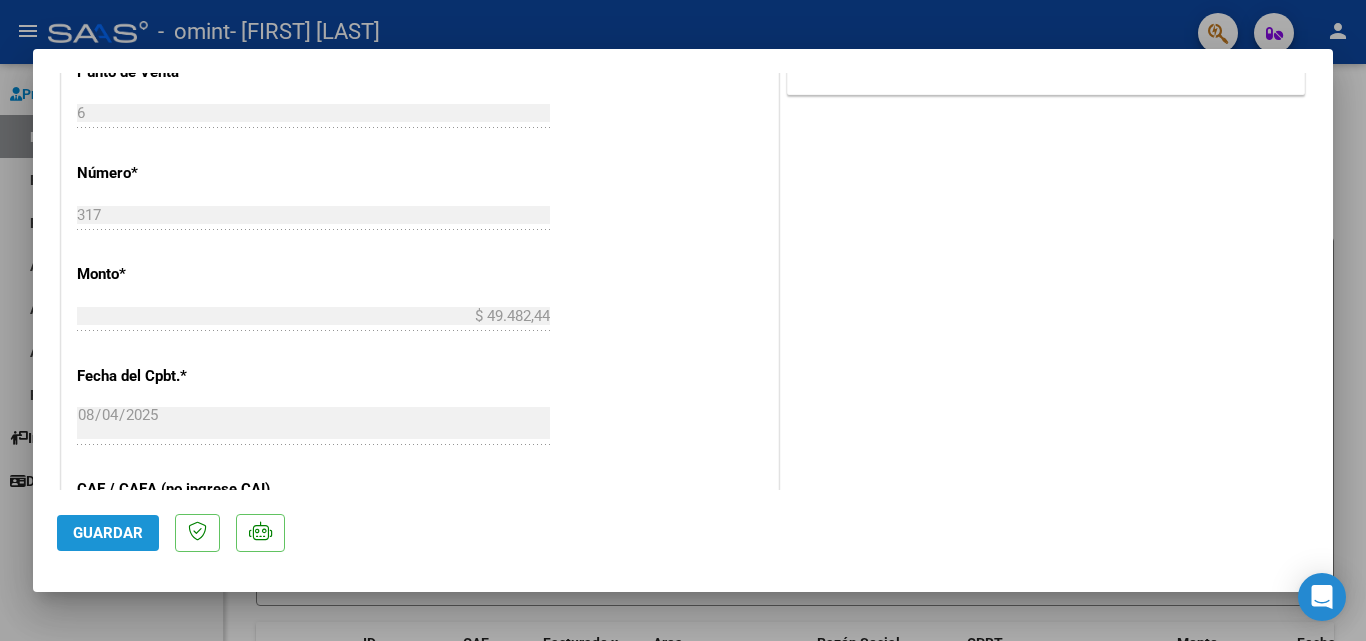 click on "Guardar" 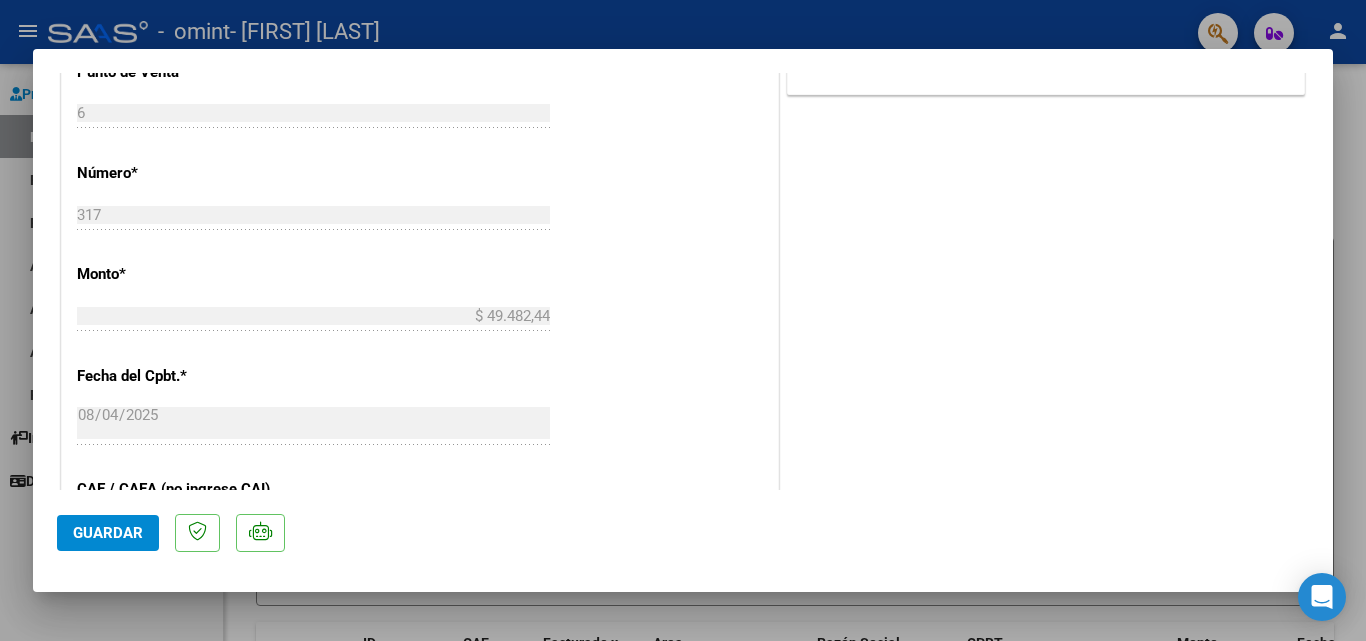click at bounding box center (683, 320) 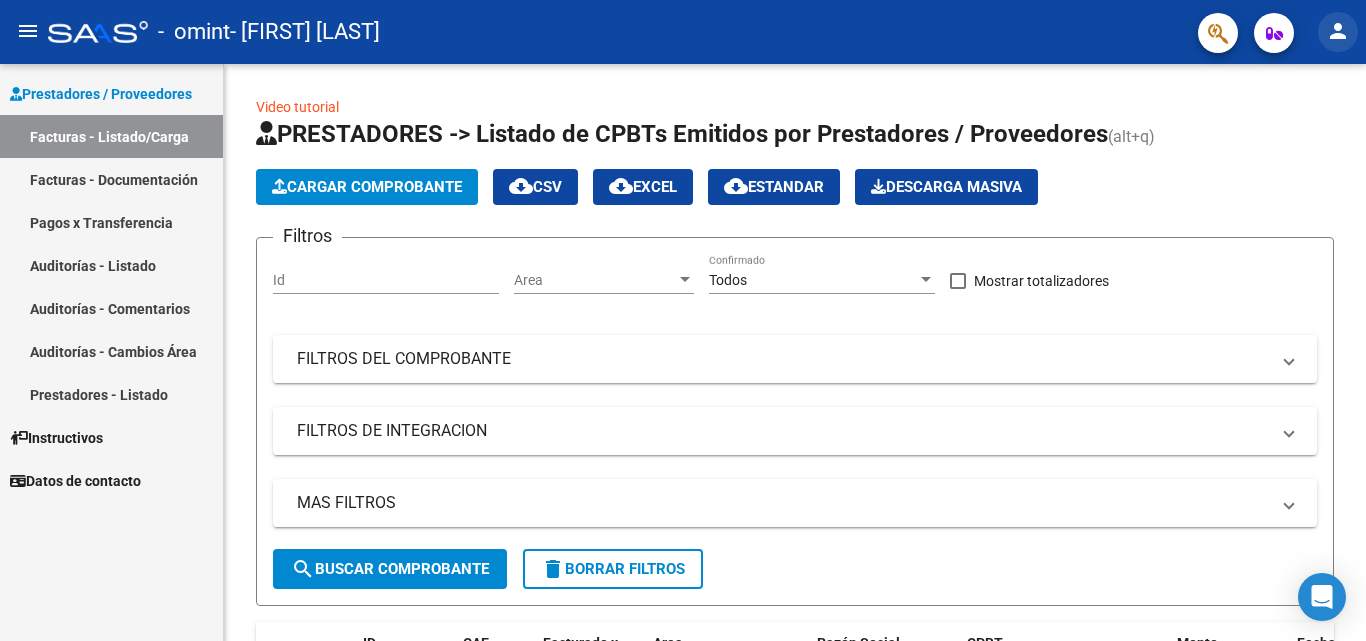 click on "person" 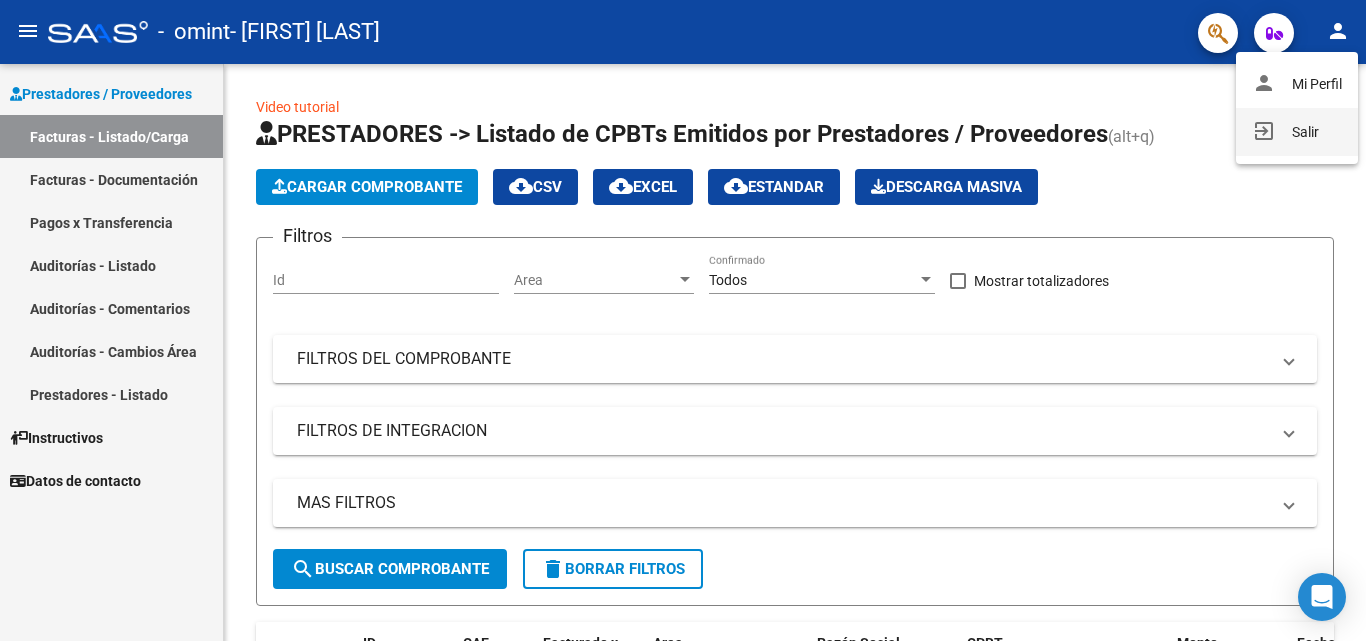 click on "exit_to_app  Salir" at bounding box center [1297, 132] 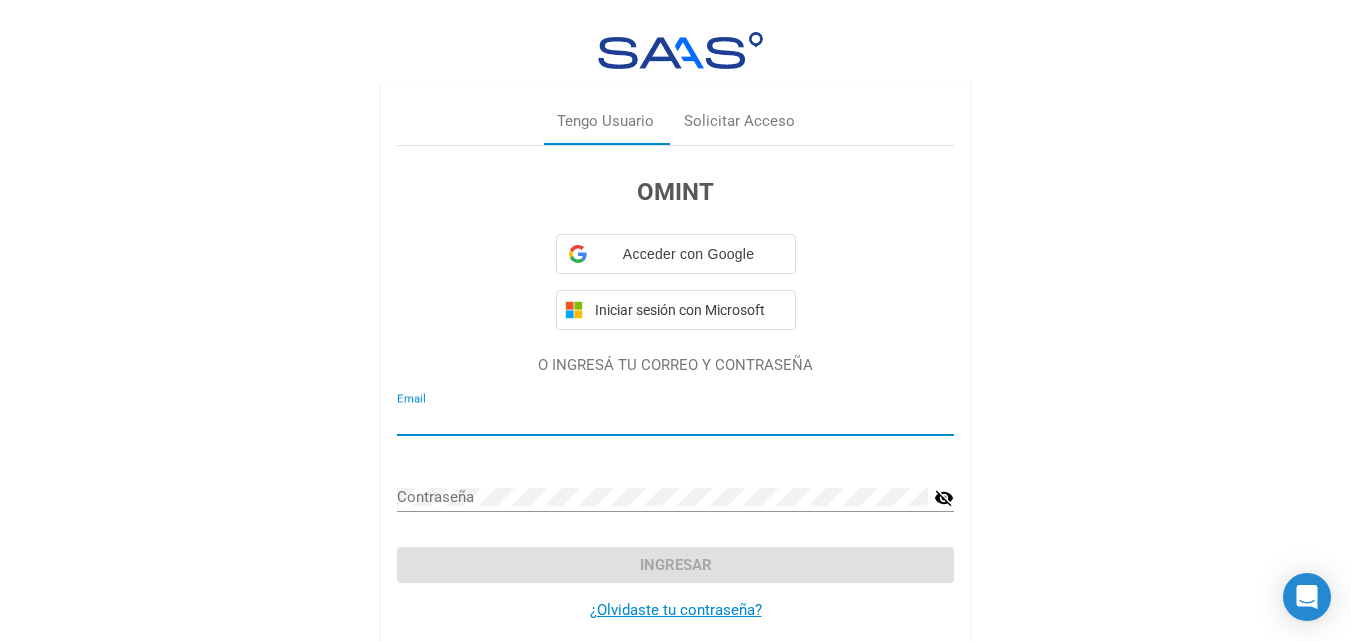 type on "Sofi.allocco@hotmail.com" 